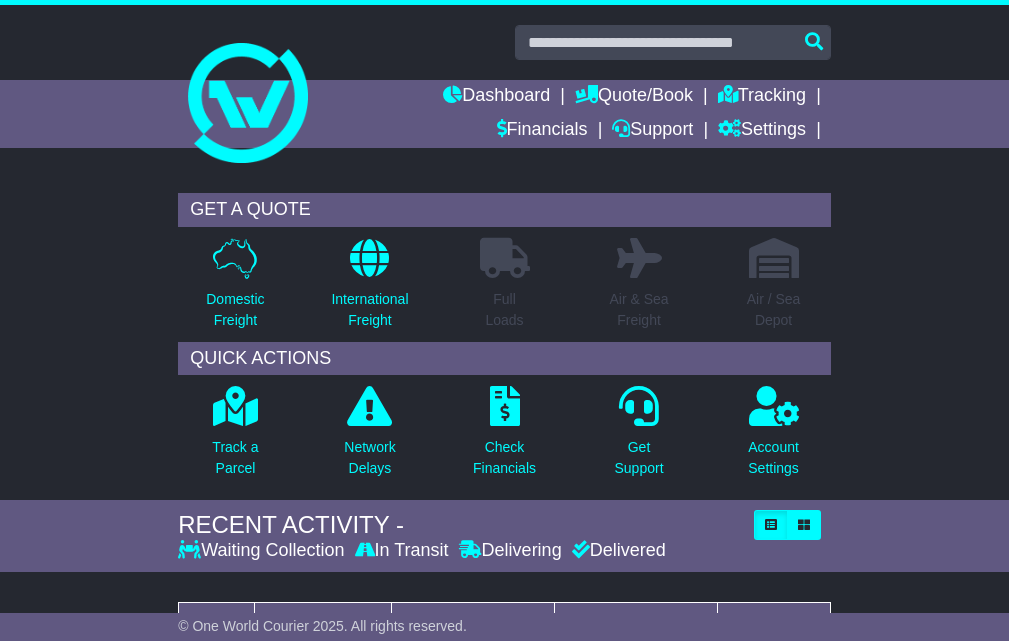 scroll, scrollTop: 0, scrollLeft: 0, axis: both 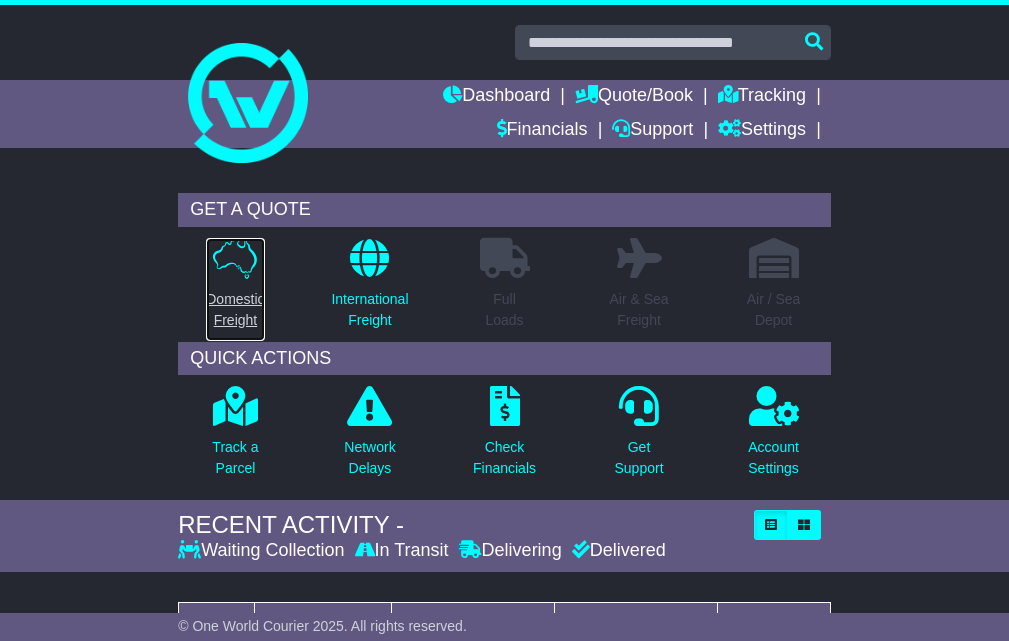 click on "Domestic Freight" at bounding box center (235, 310) 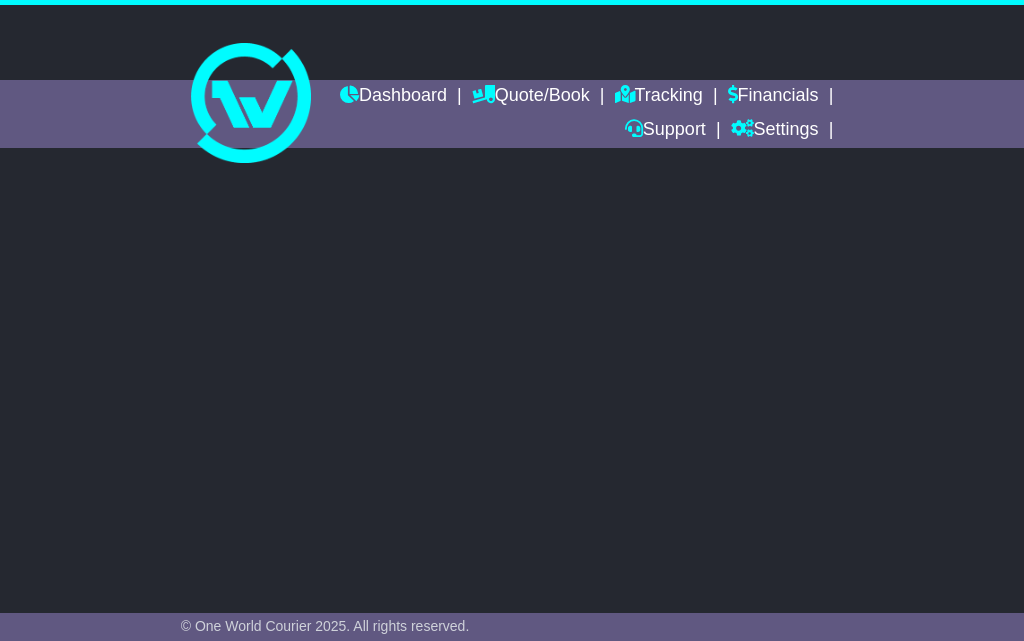 scroll, scrollTop: 0, scrollLeft: 0, axis: both 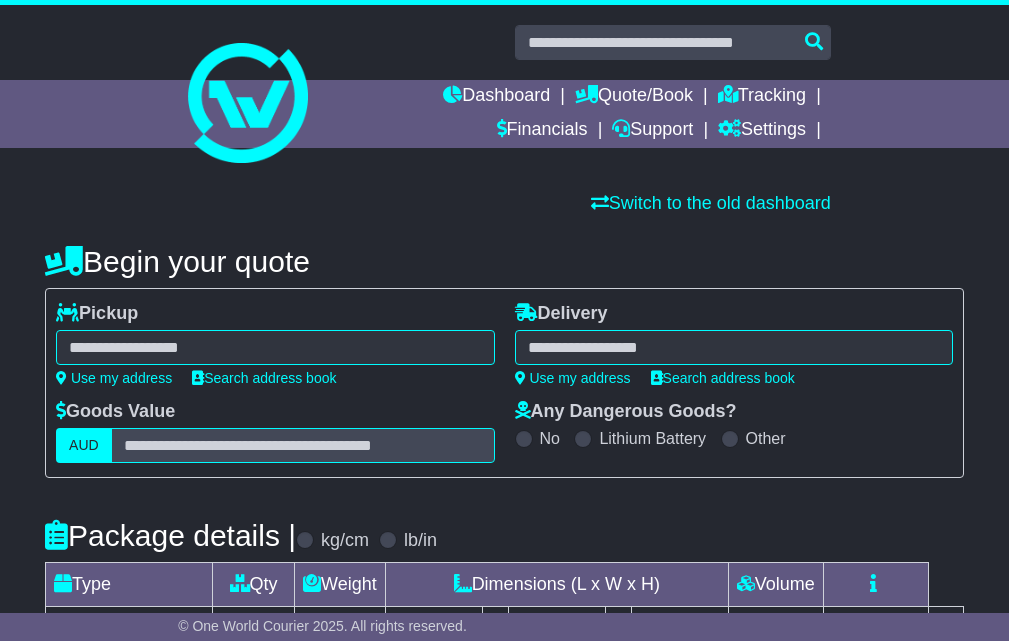 click at bounding box center [275, 347] 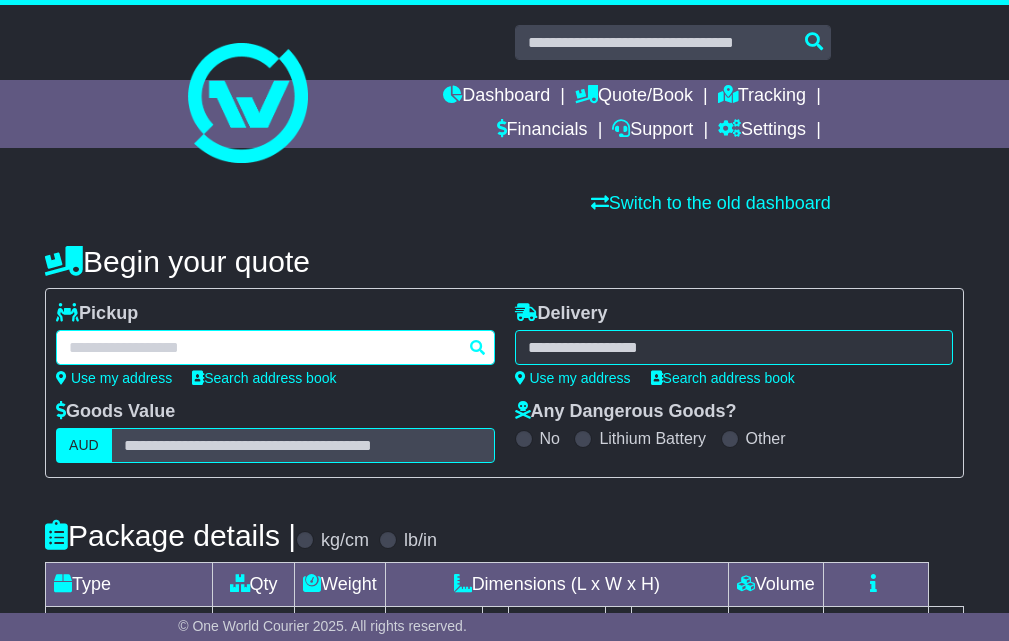 paste on "**********" 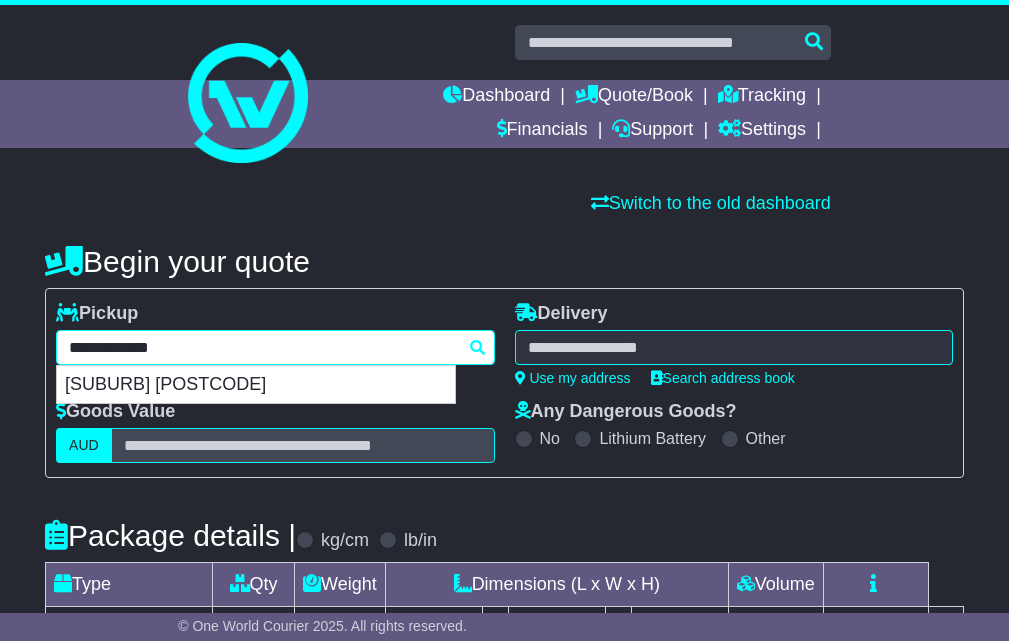click on "[SUBURB] [POSTCODE]" at bounding box center (256, 385) 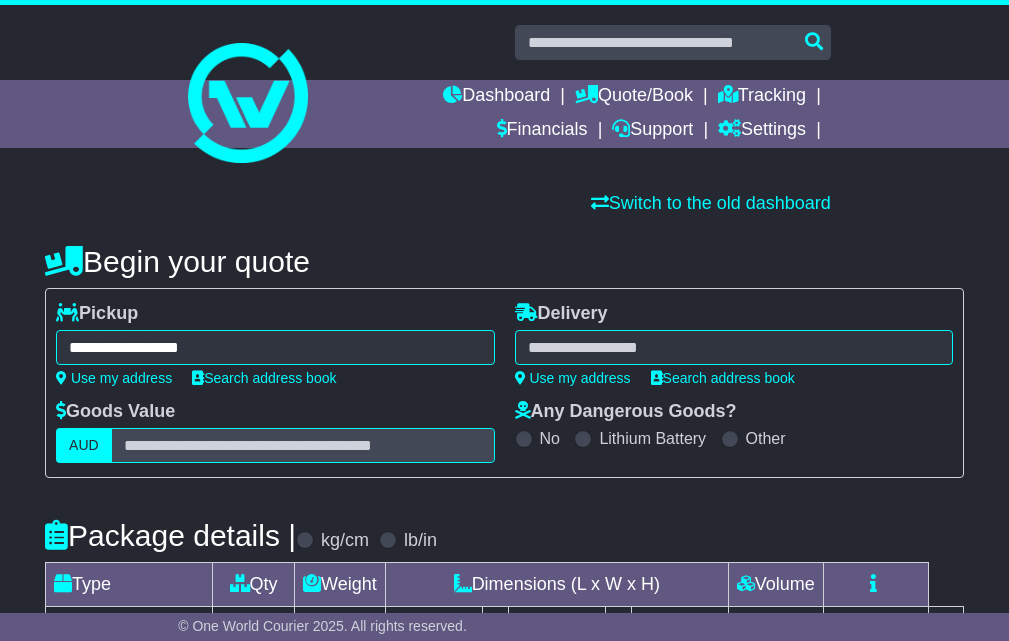 type on "**********" 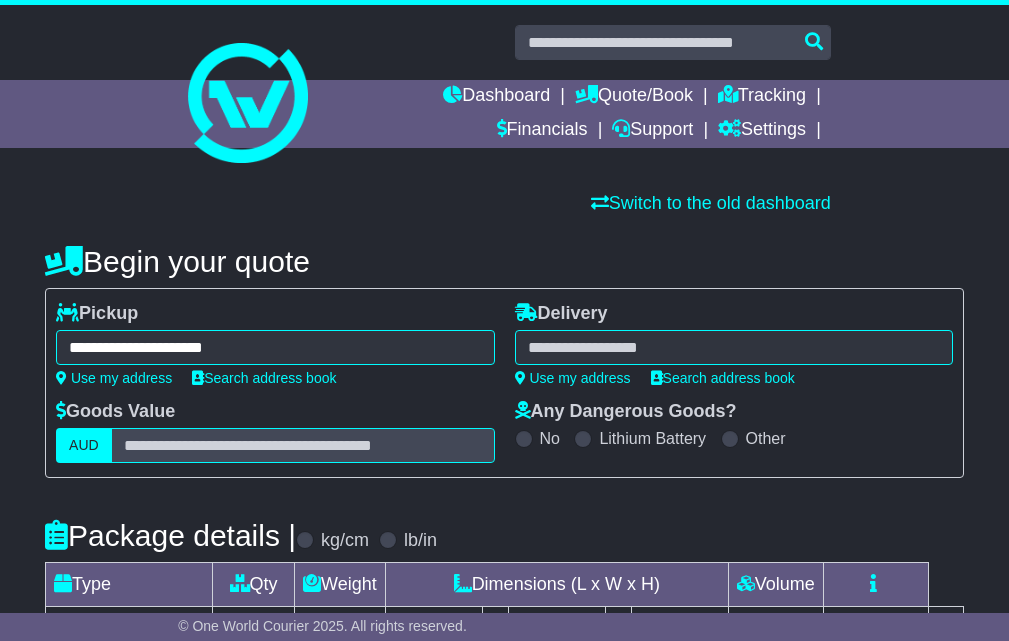 click at bounding box center (734, 347) 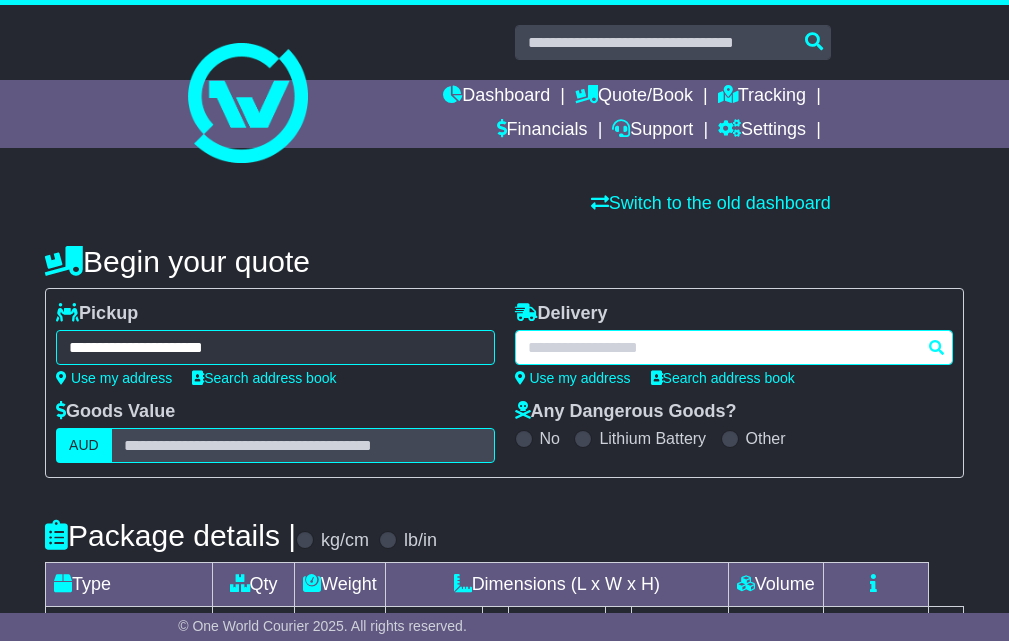 paste on "********" 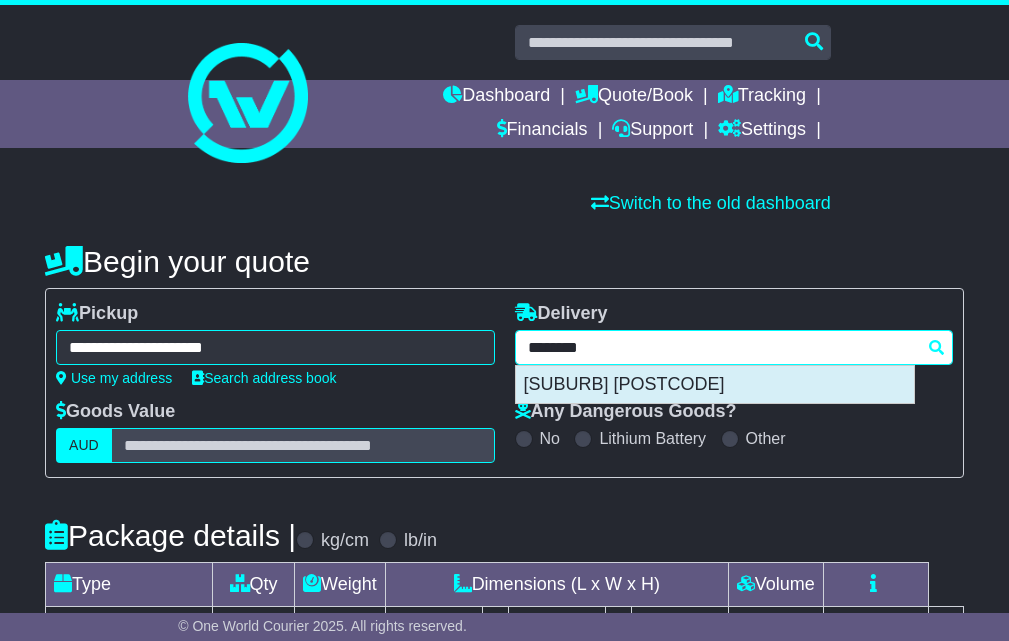 click on "[SUBURB] [POSTCODE]" at bounding box center [715, 385] 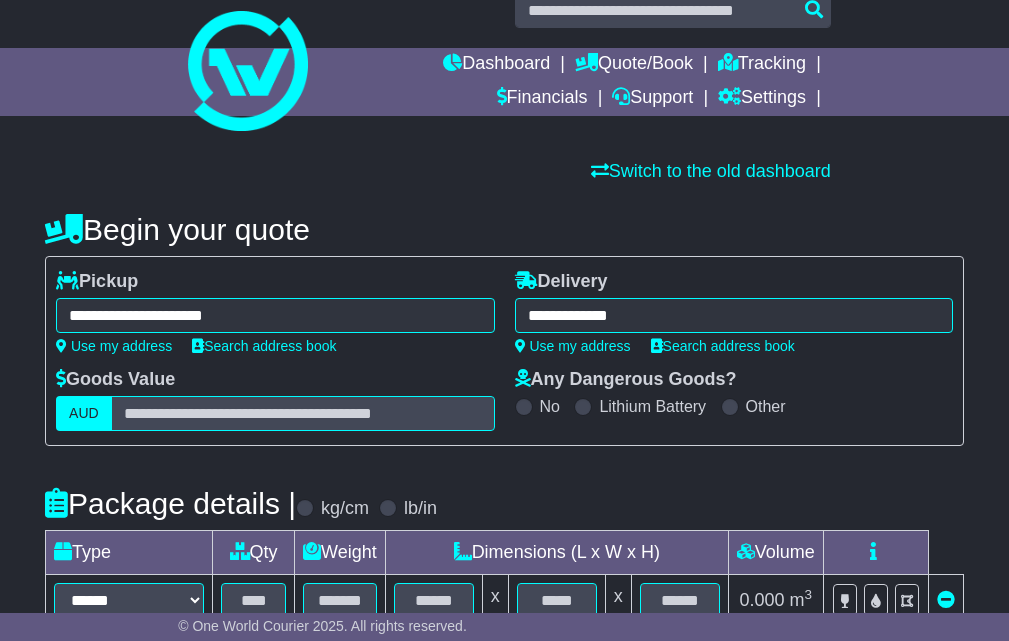 scroll, scrollTop: 333, scrollLeft: 0, axis: vertical 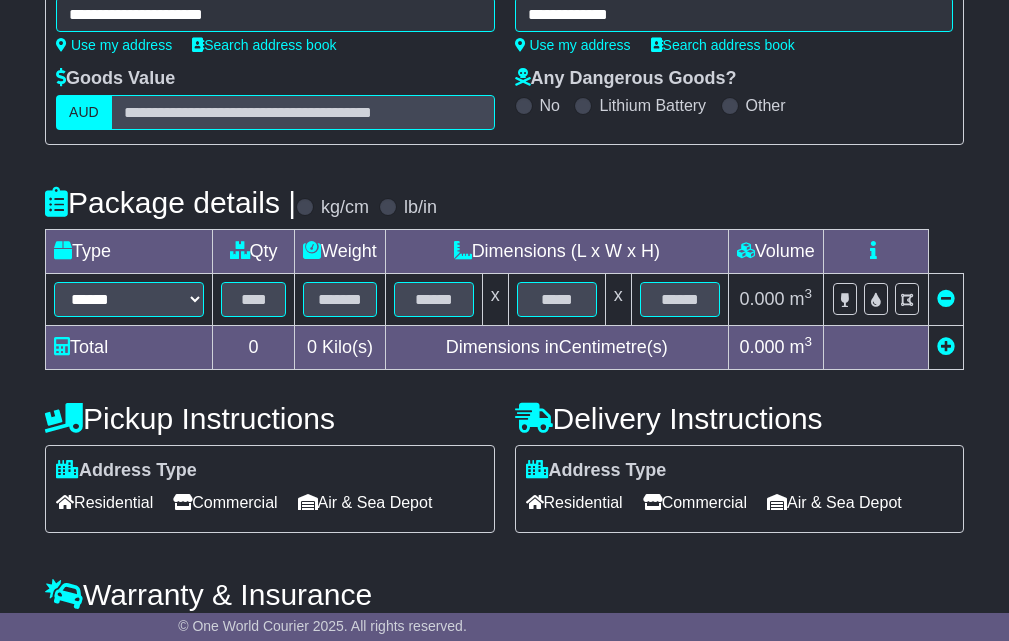 type on "**********" 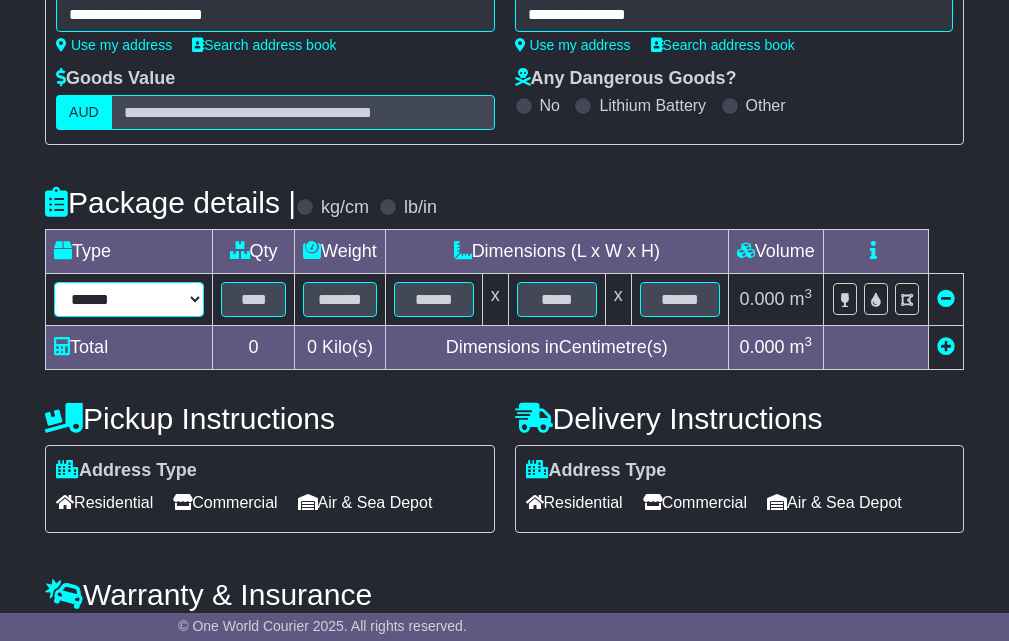 click on "****** ****** *** ******** ***** **** **** ****** *** *******" at bounding box center [129, 299] 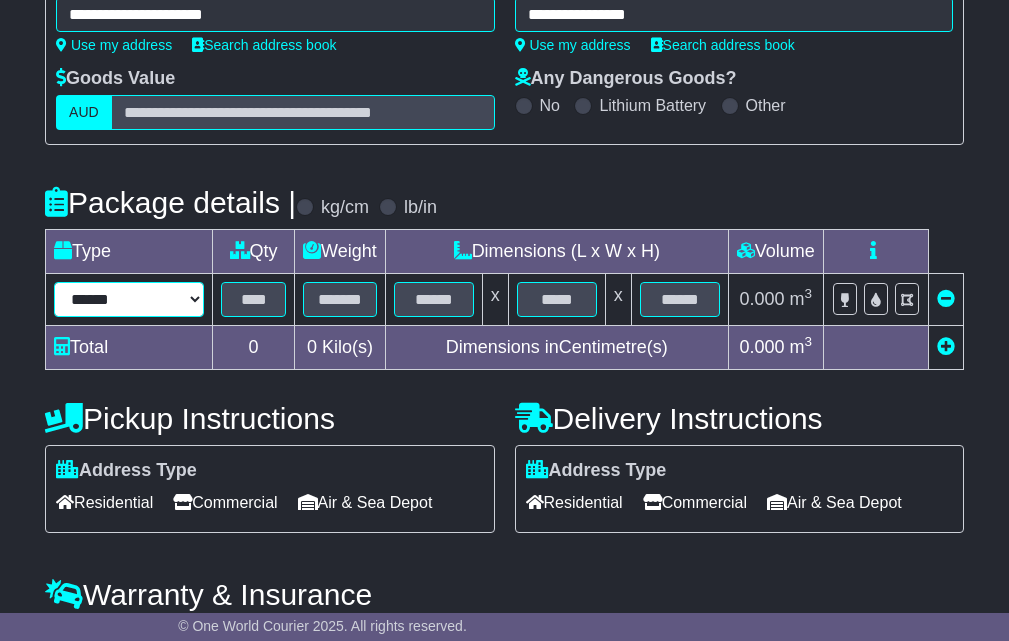 click on "****** ****** *** ******** ***** **** **** ****** *** *******" at bounding box center (129, 299) 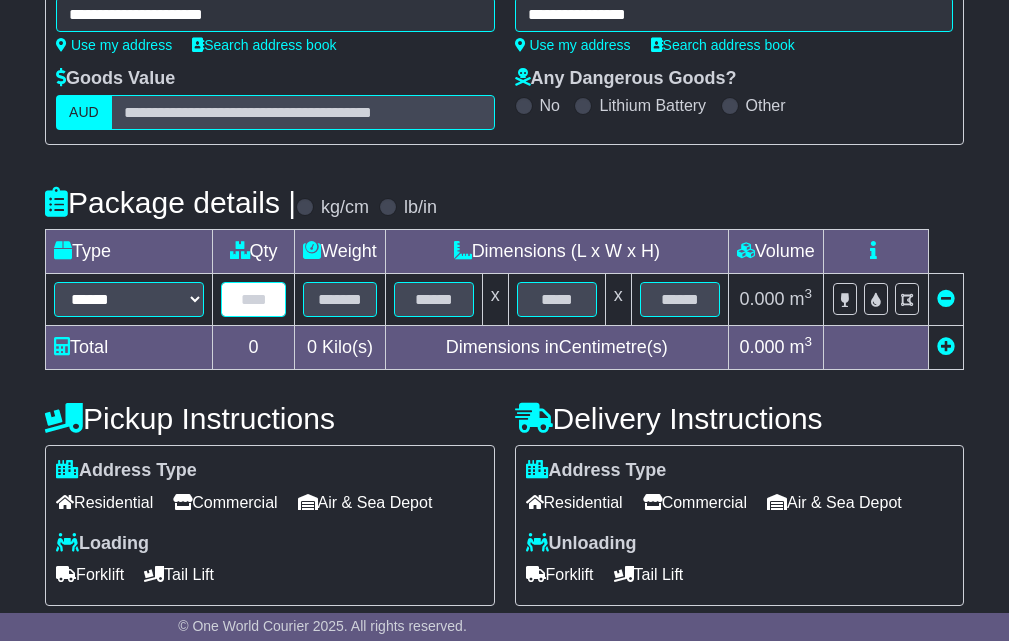 click at bounding box center [253, 299] 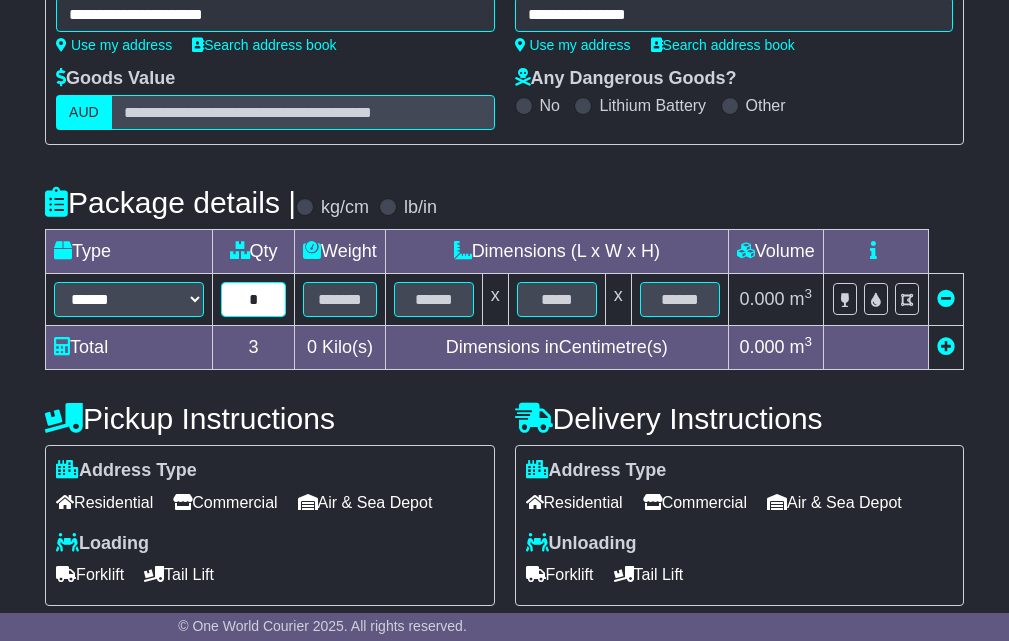 click on "*" at bounding box center (253, 299) 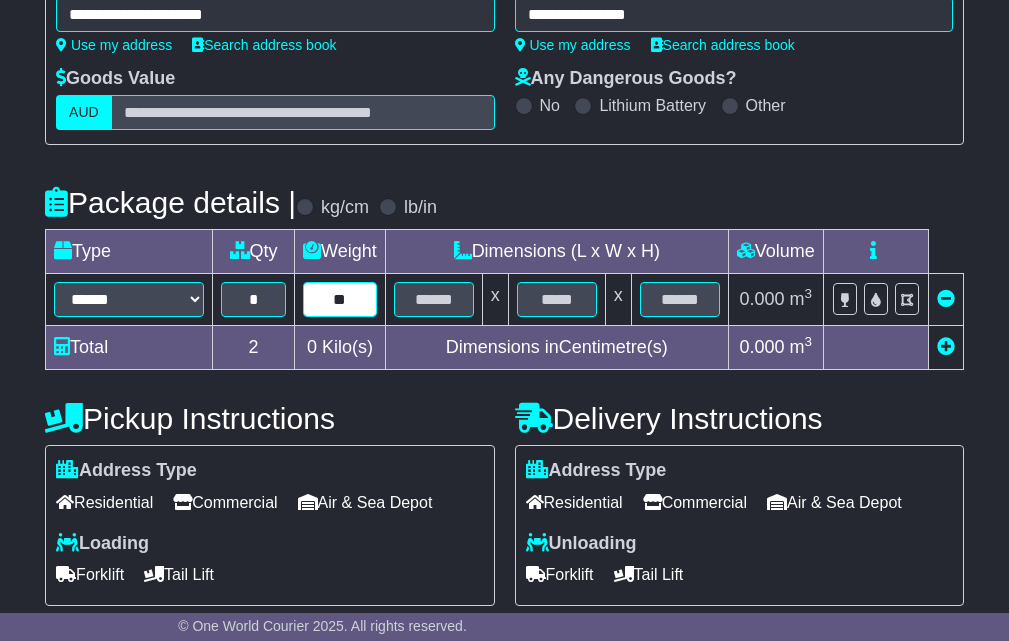 type on "**" 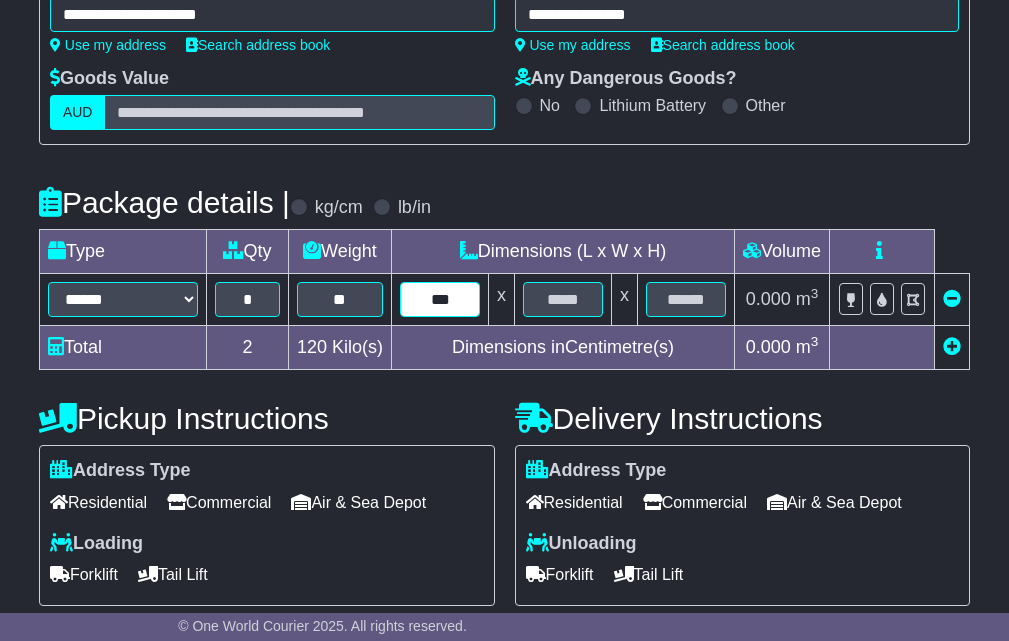 type on "***" 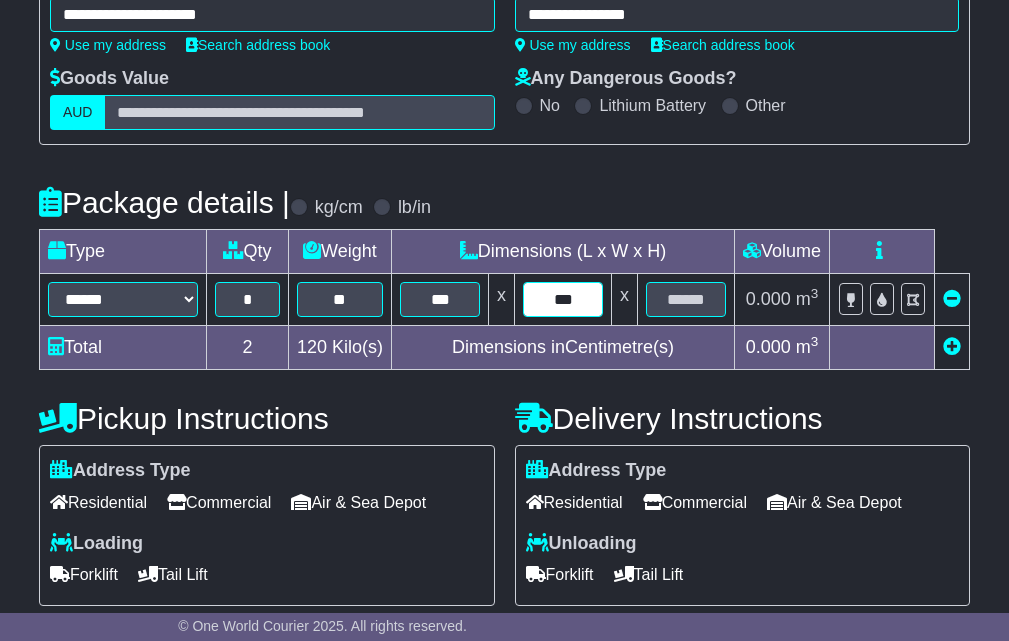 type on "***" 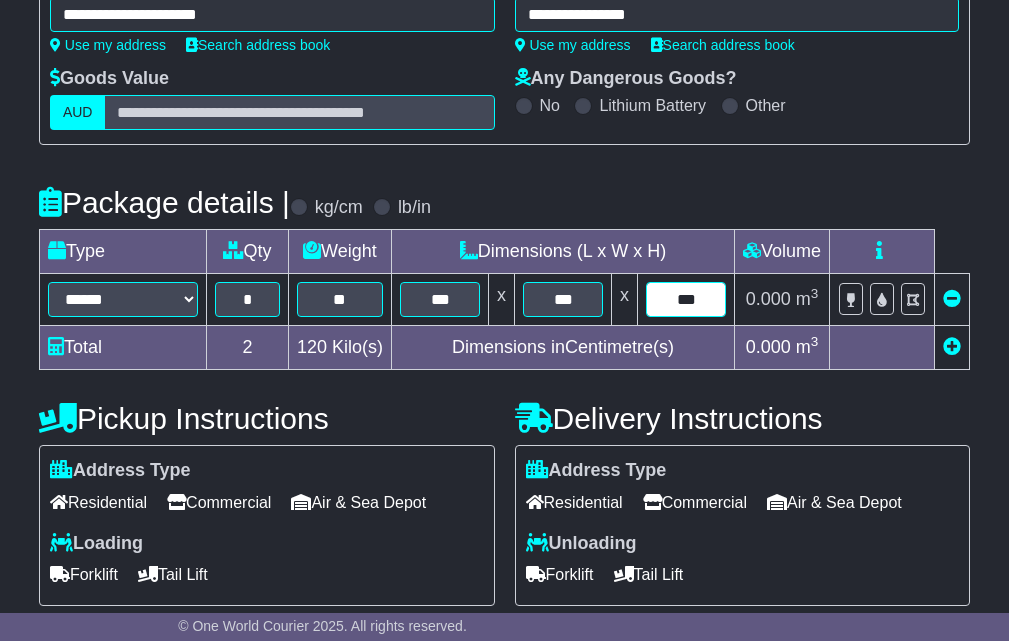 type on "***" 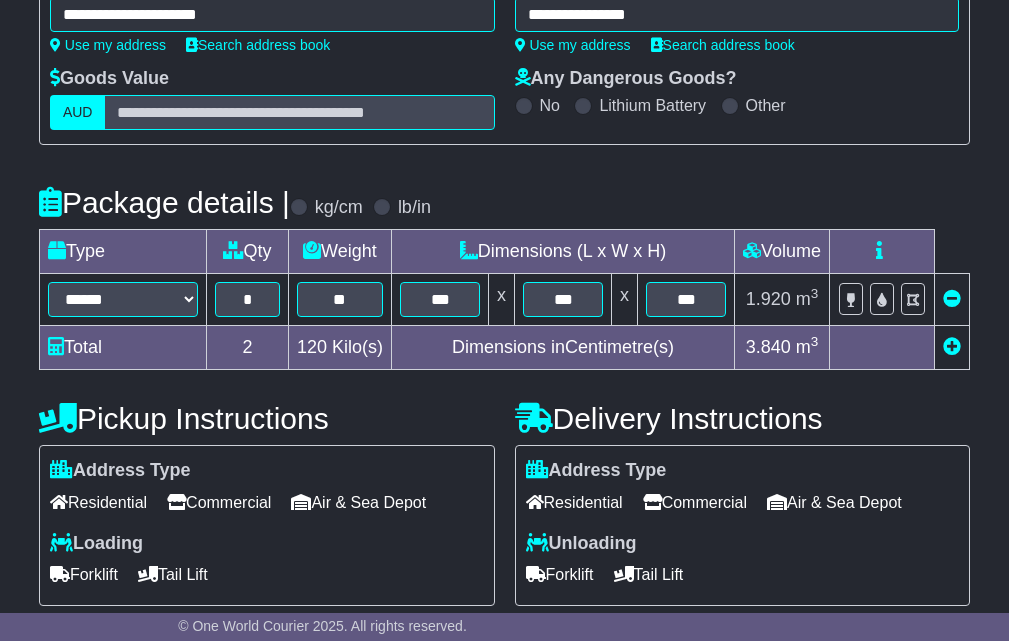 scroll, scrollTop: 626, scrollLeft: 0, axis: vertical 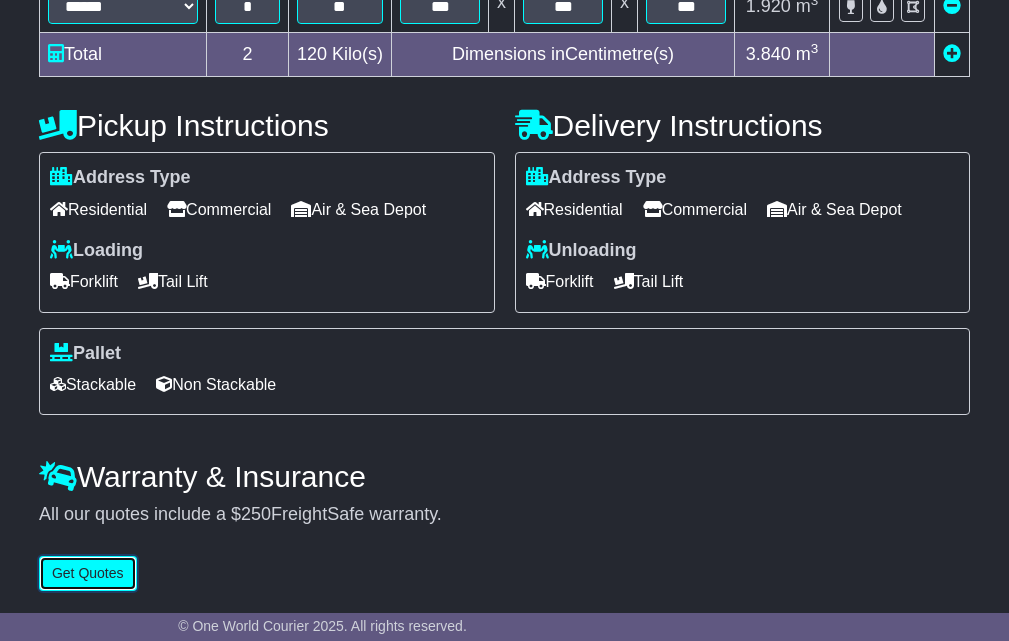 type 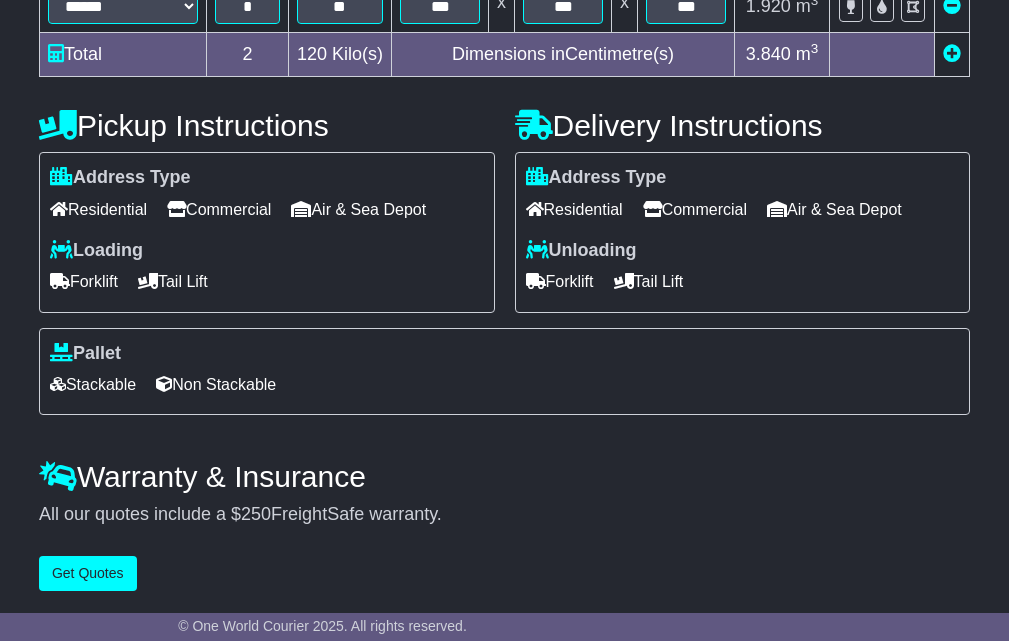 click on "Commercial" at bounding box center [219, 209] 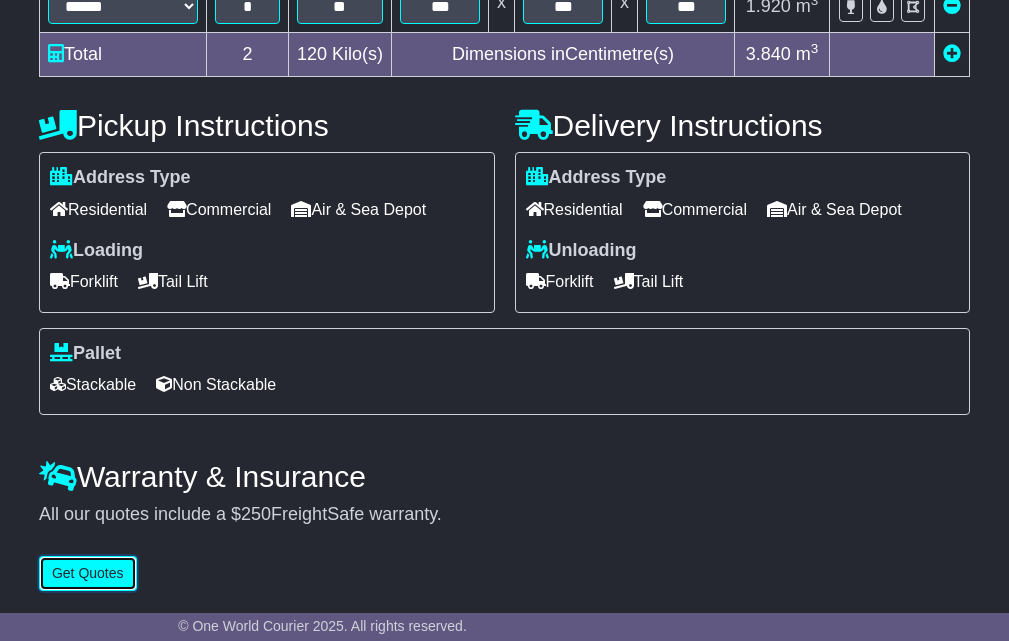 click on "Get Quotes" at bounding box center [88, 573] 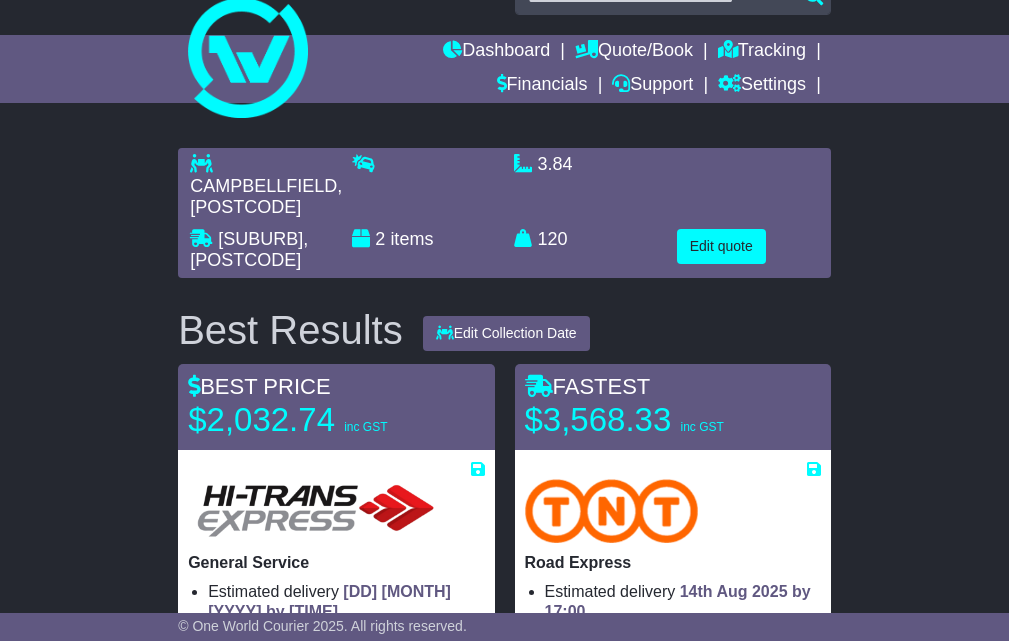 scroll, scrollTop: 0, scrollLeft: 0, axis: both 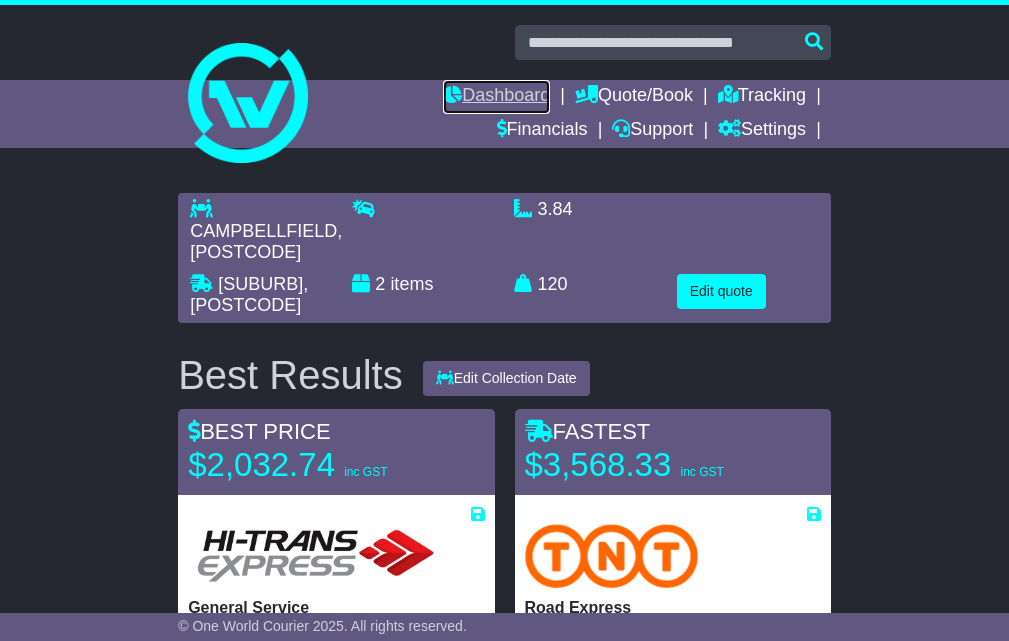 click on "Dashboard" at bounding box center (496, 97) 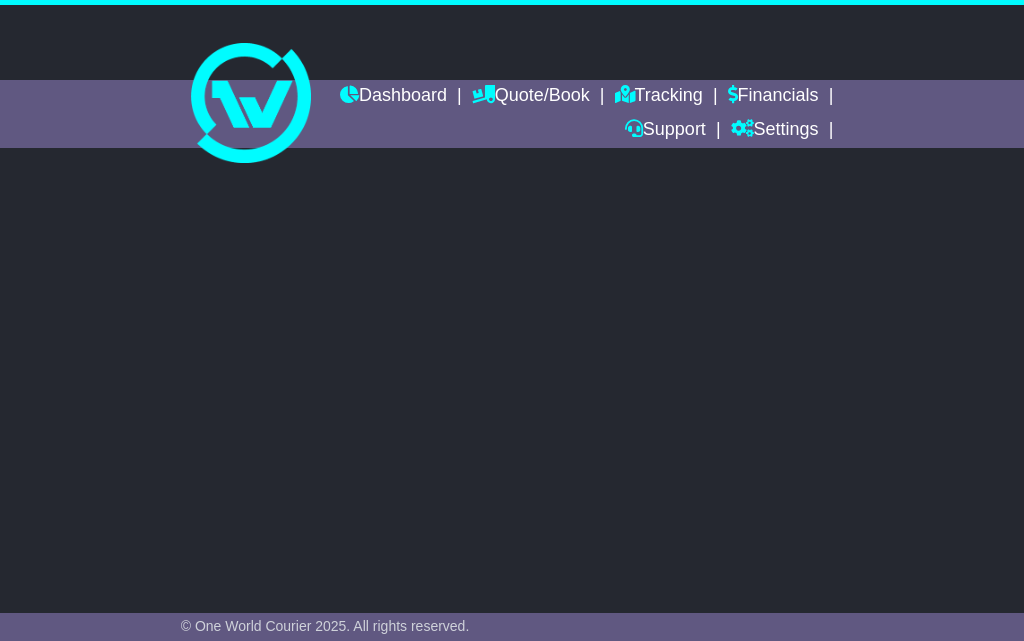 scroll, scrollTop: 0, scrollLeft: 0, axis: both 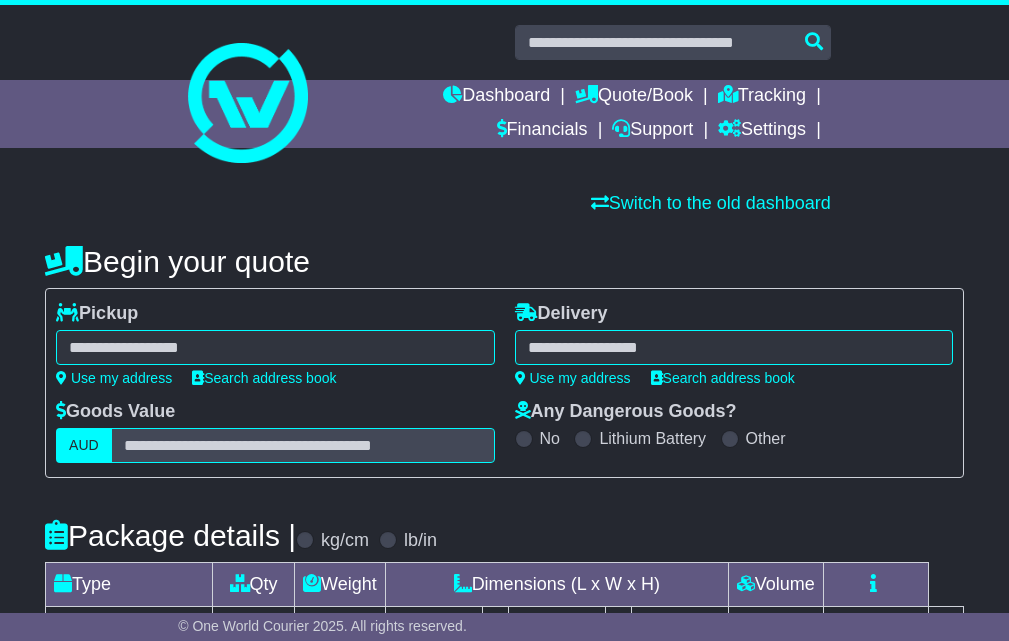 click at bounding box center (275, 347) 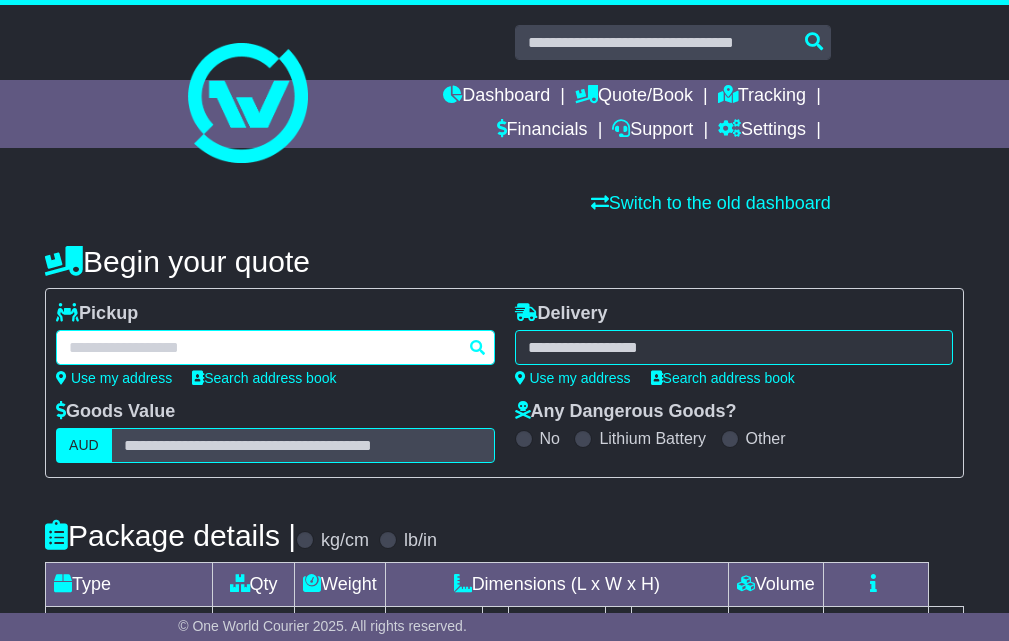 paste on "*********" 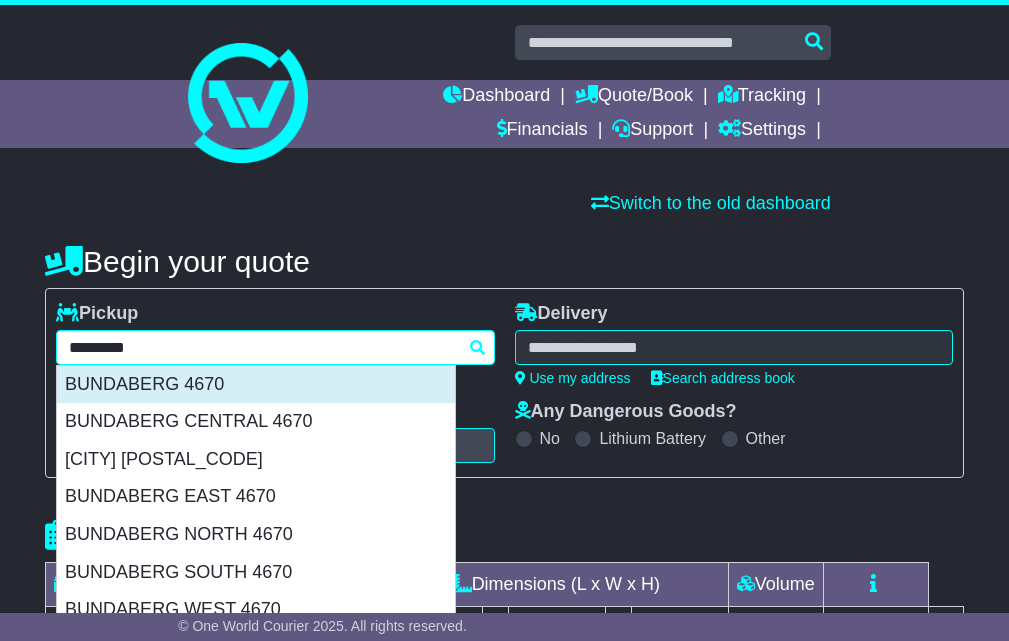 click on "BUNDABERG 4670" at bounding box center [256, 385] 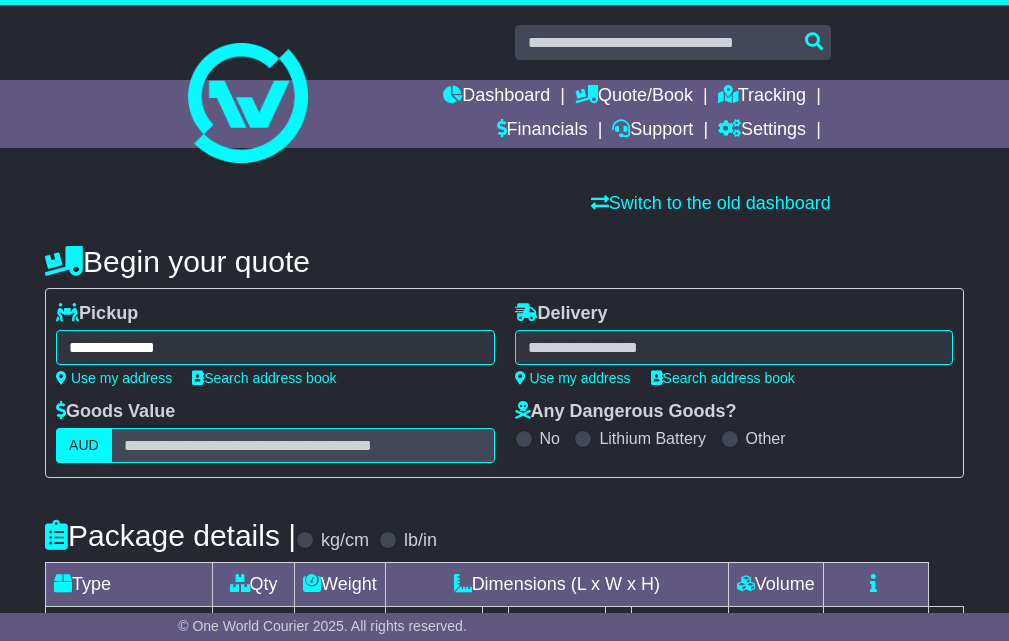type on "**********" 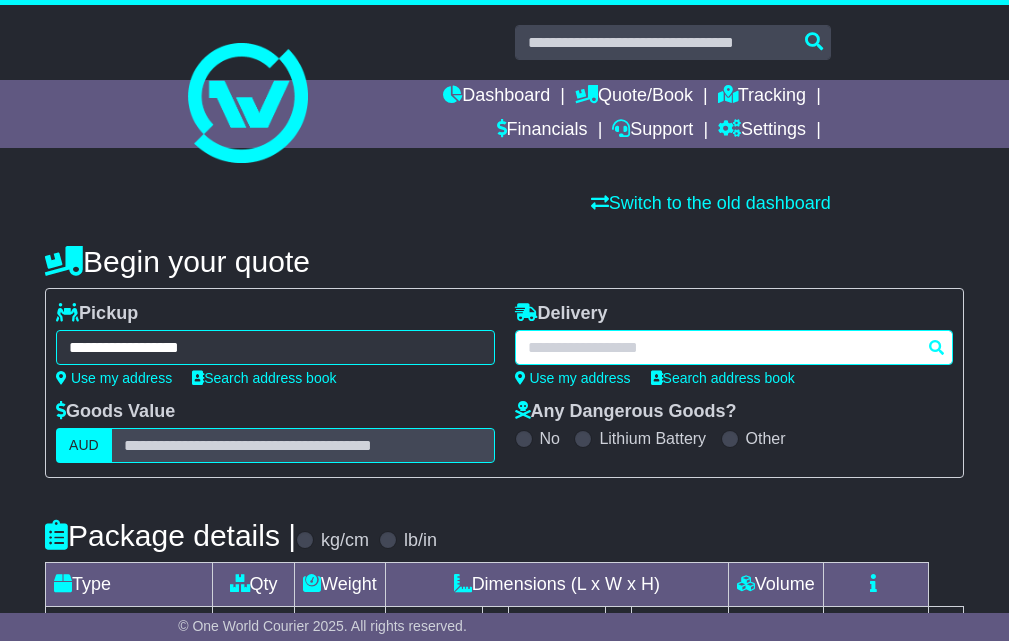 click at bounding box center [734, 347] 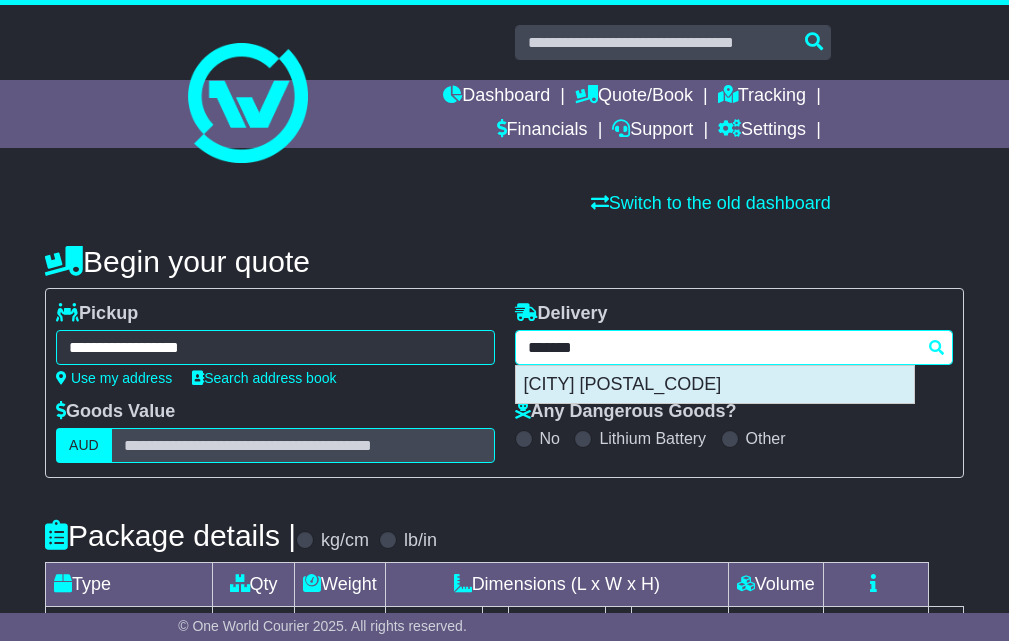 click on "ANSTEAD 4070" at bounding box center (715, 385) 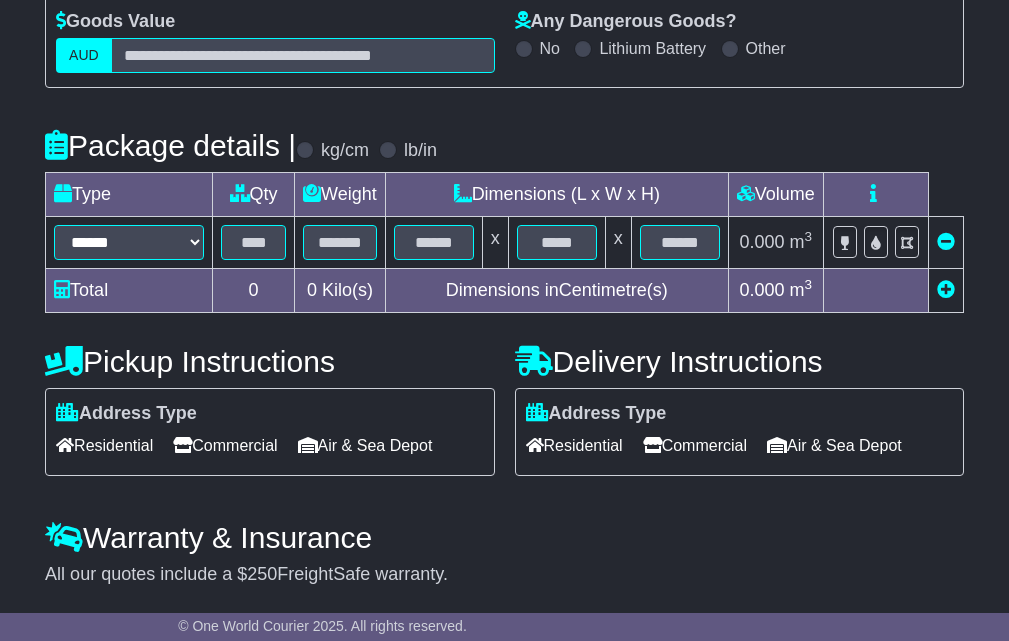 scroll, scrollTop: 450, scrollLeft: 0, axis: vertical 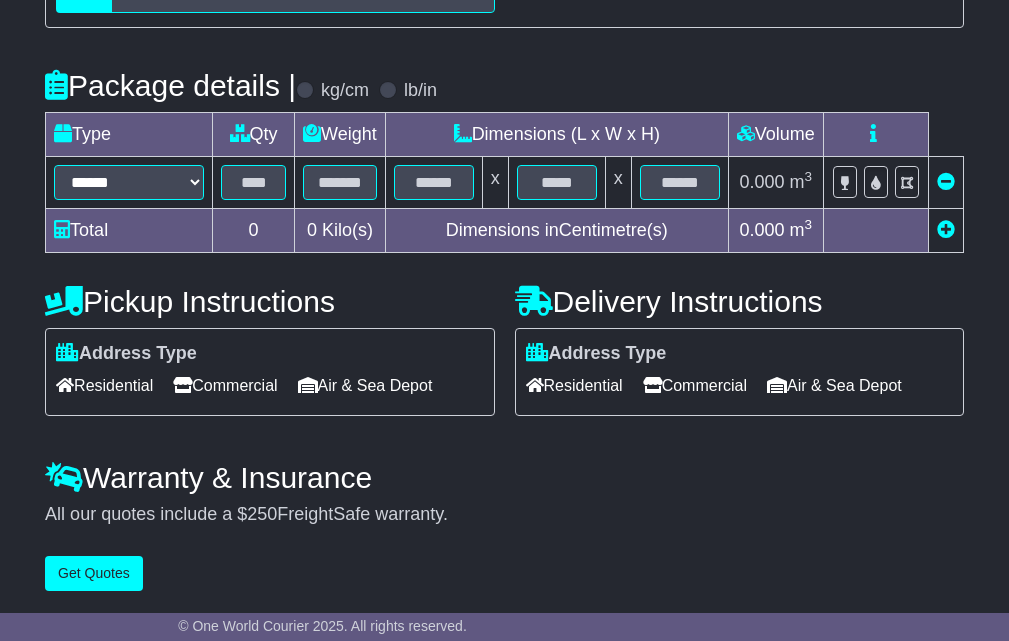 type on "**********" 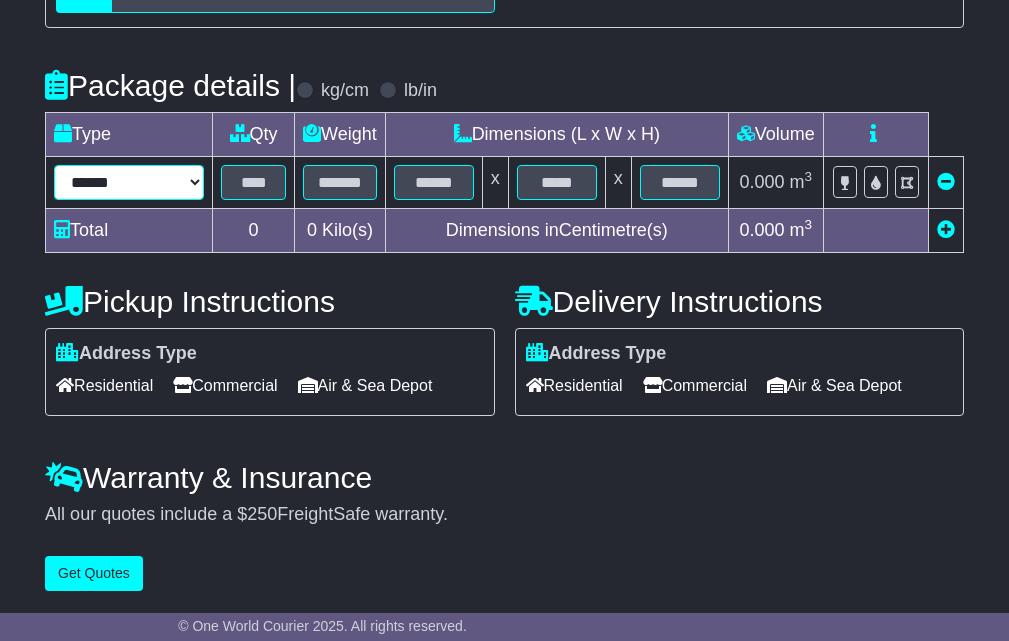 click on "****** ****** *** ******** ***** **** **** ****** *** *******" at bounding box center [129, 182] 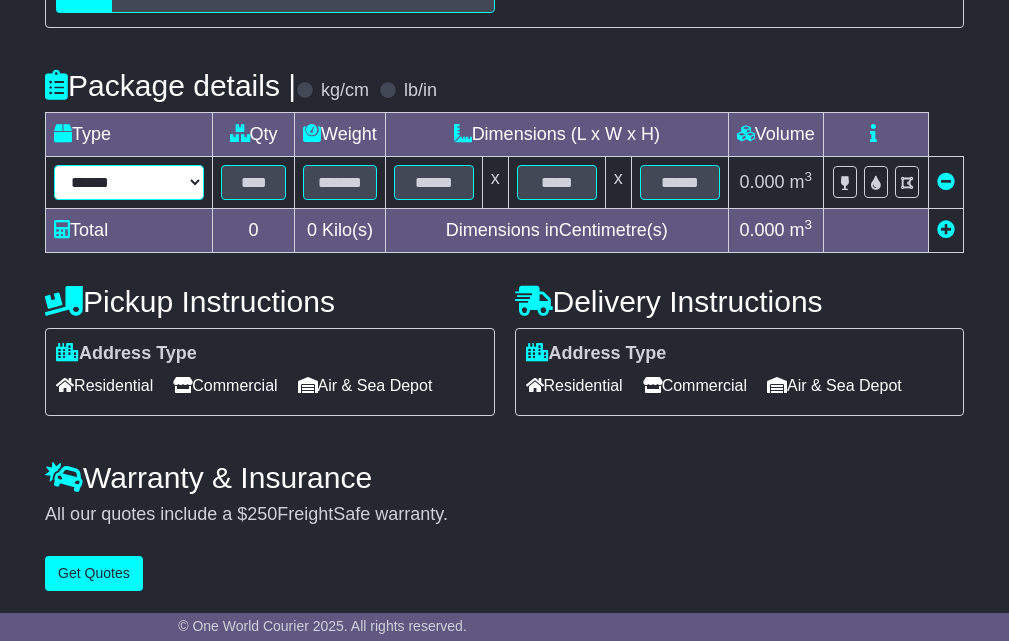 select on "*****" 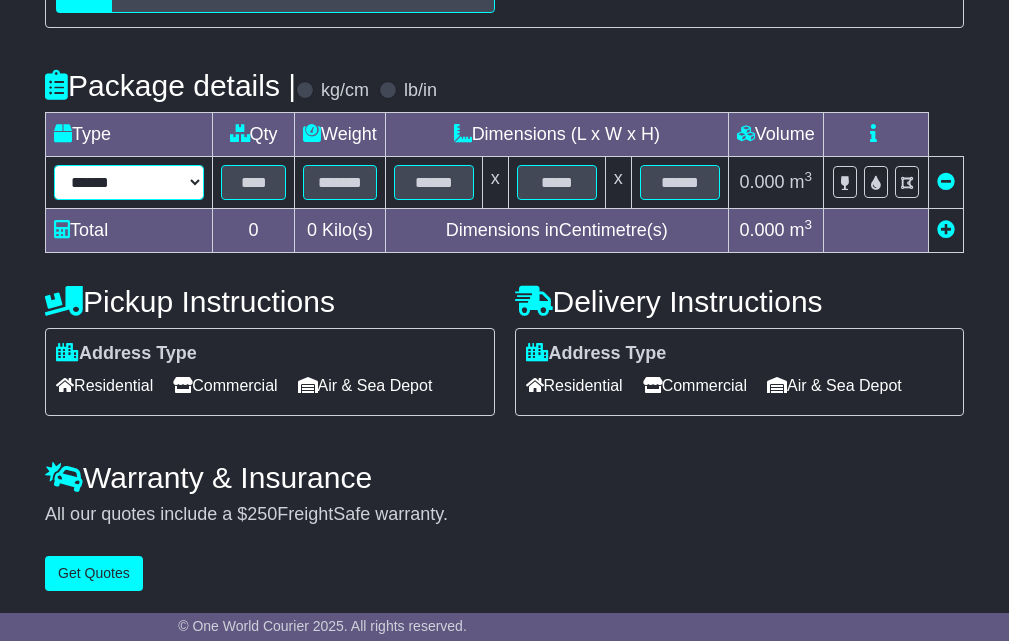 click on "****** ****** *** ******** ***** **** **** ****** *** *******" at bounding box center [129, 182] 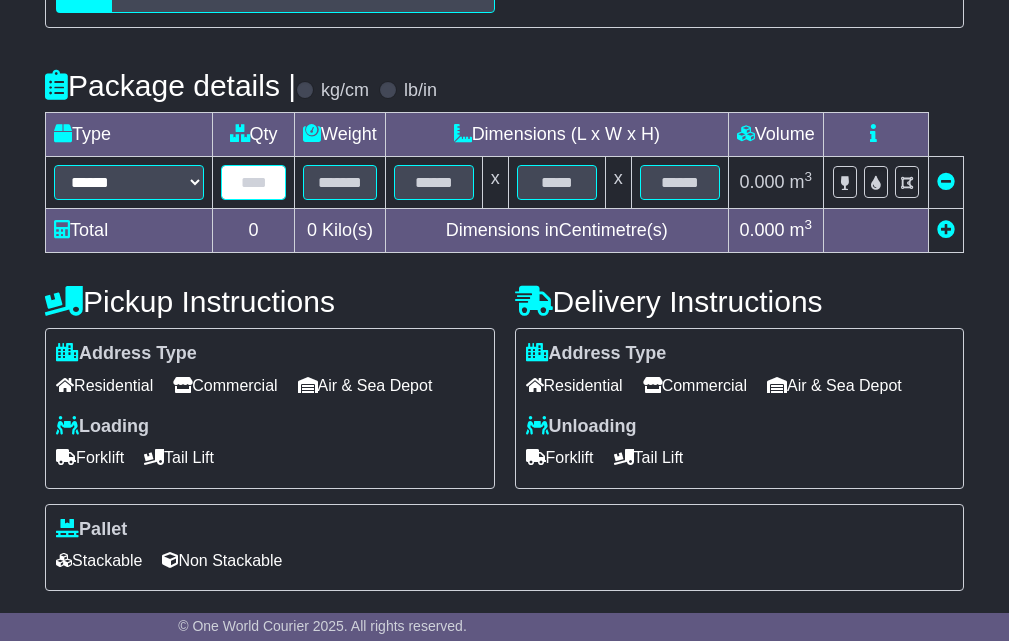 click at bounding box center [253, 182] 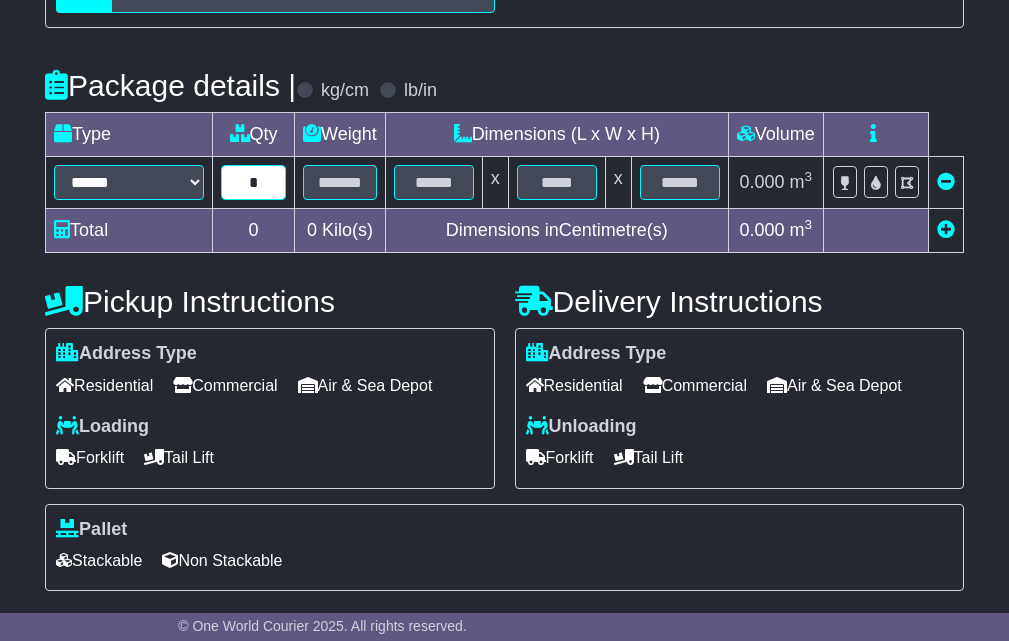type on "*" 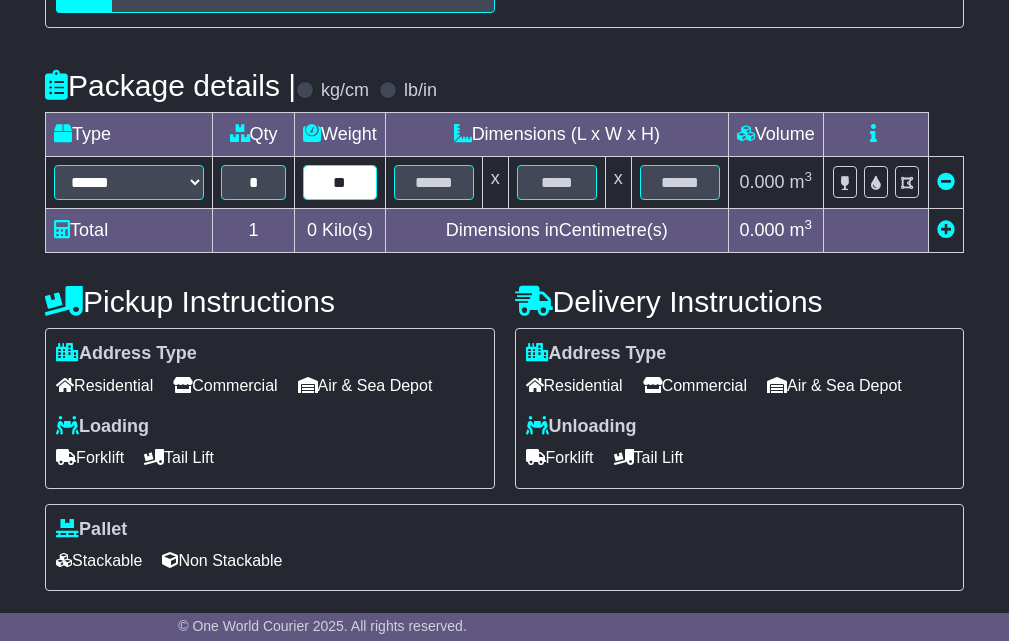 type on "**" 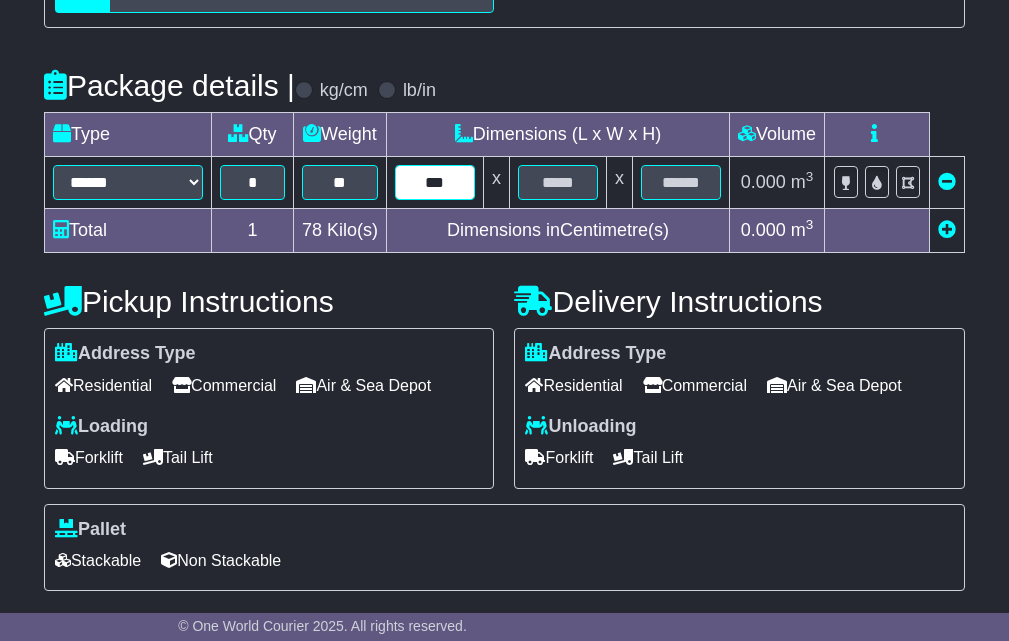 type on "***" 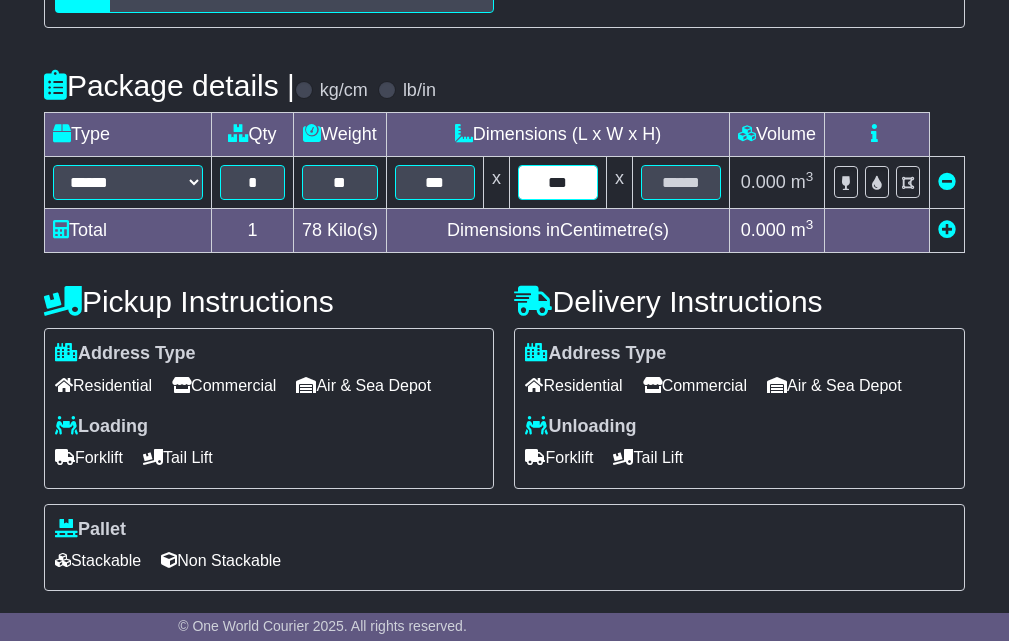 type on "***" 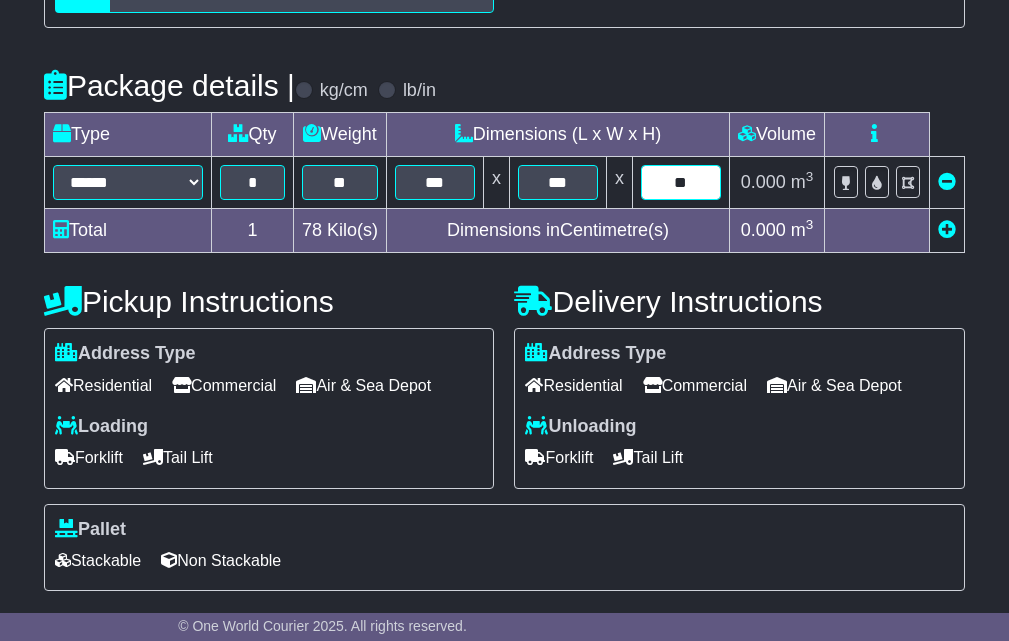 type on "**" 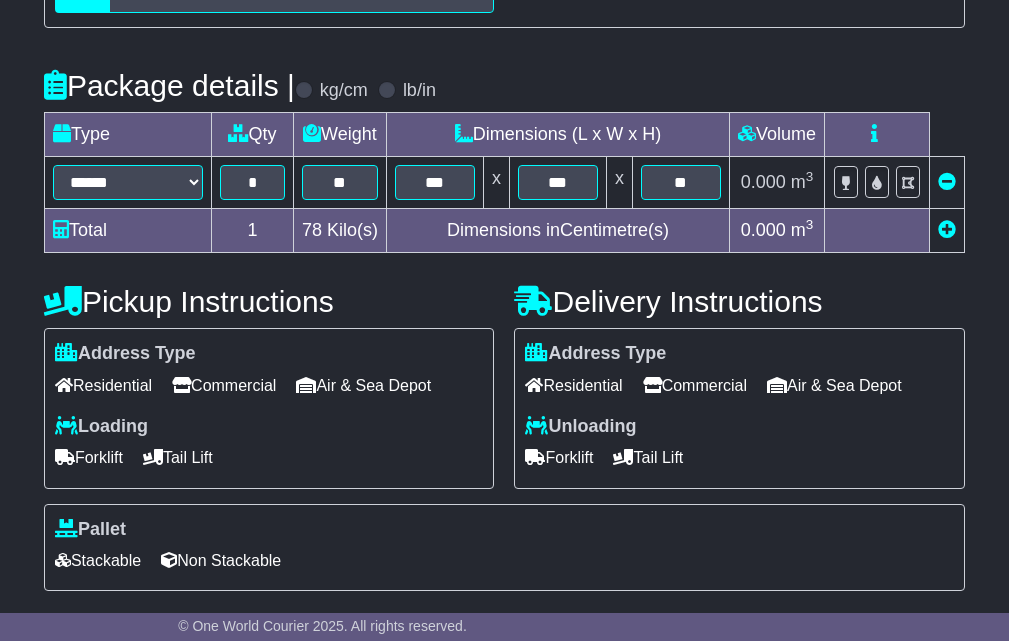 scroll, scrollTop: 626, scrollLeft: 0, axis: vertical 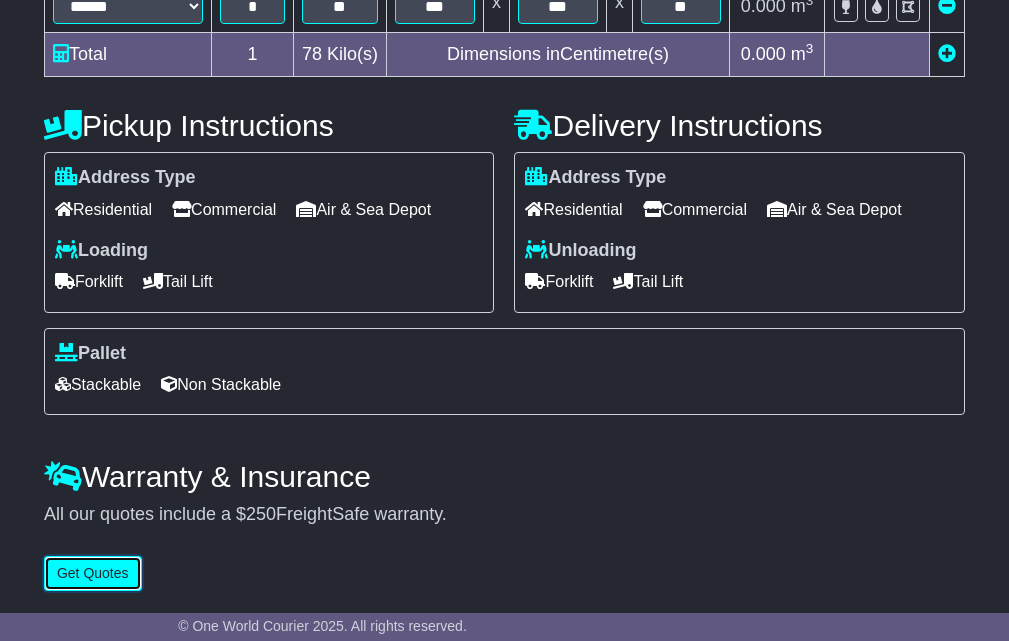 type 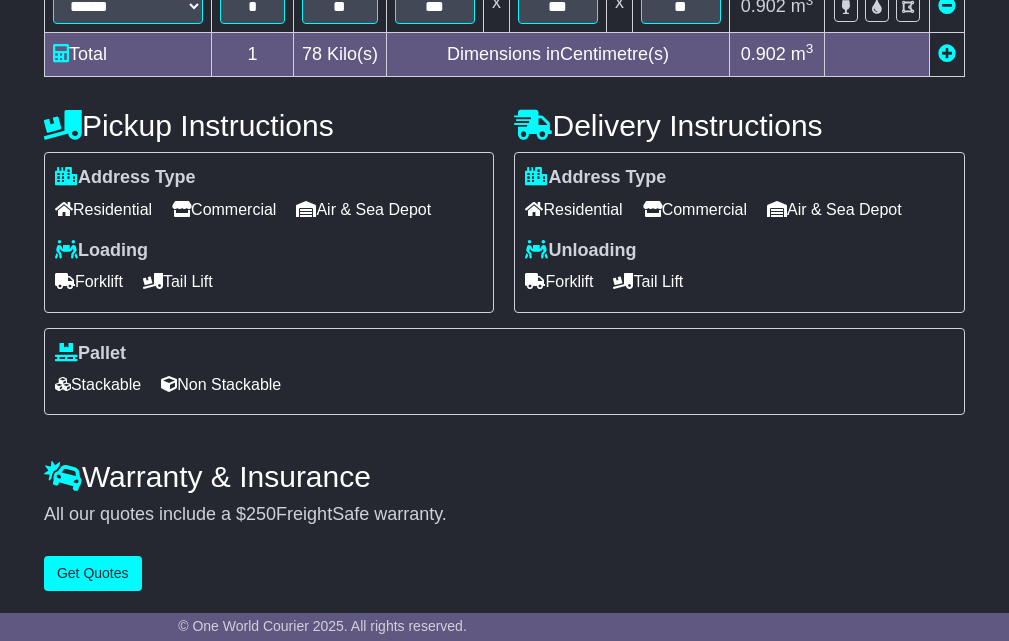 click on "Commercial" at bounding box center (224, 209) 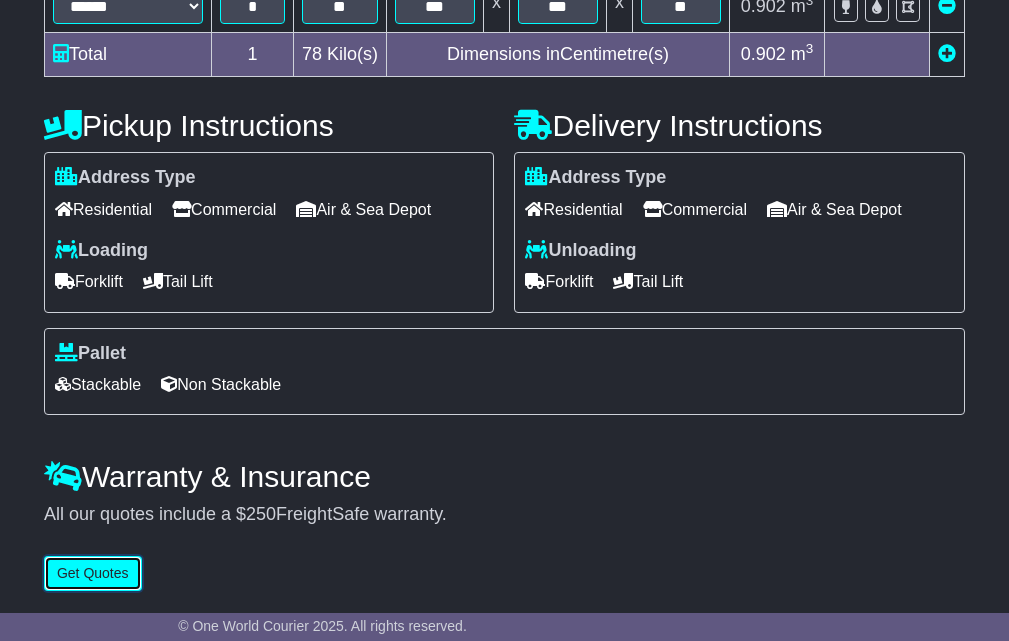 click on "Get Quotes" at bounding box center [93, 573] 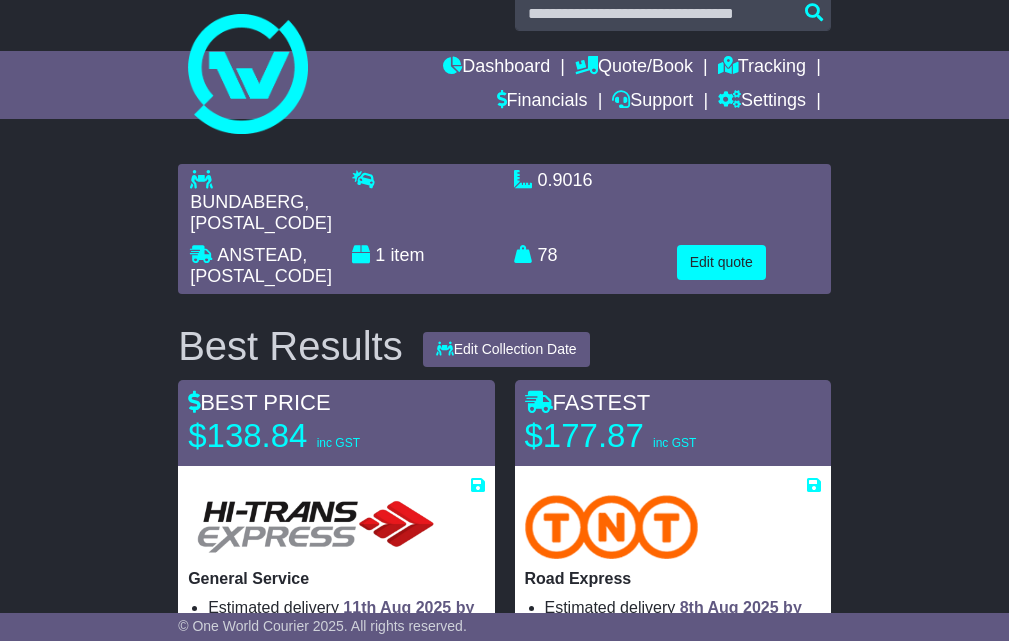 scroll, scrollTop: 0, scrollLeft: 0, axis: both 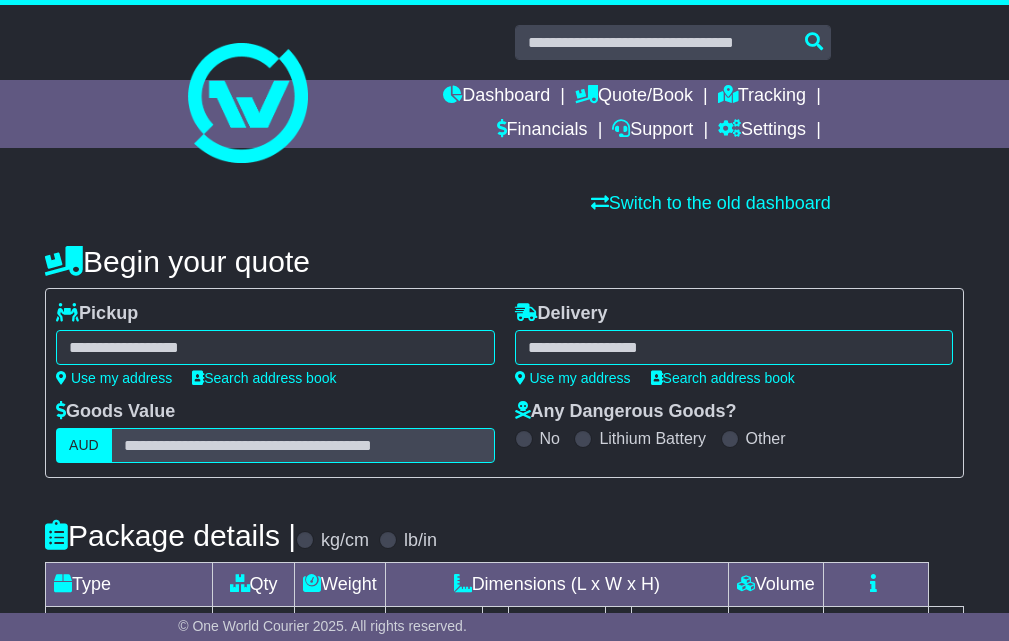 click at bounding box center (275, 347) 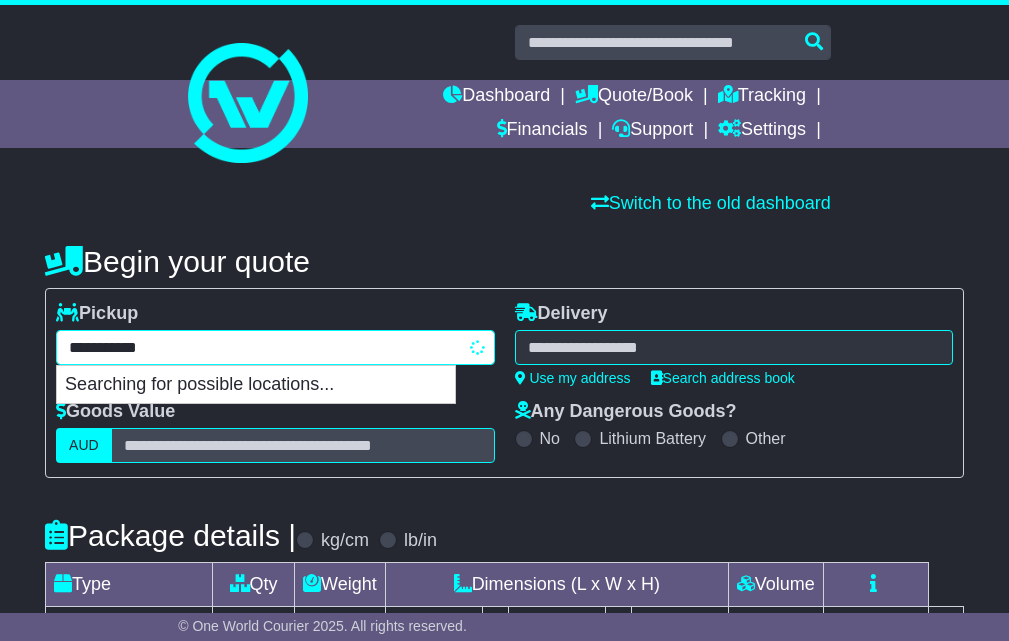 type on "**********" 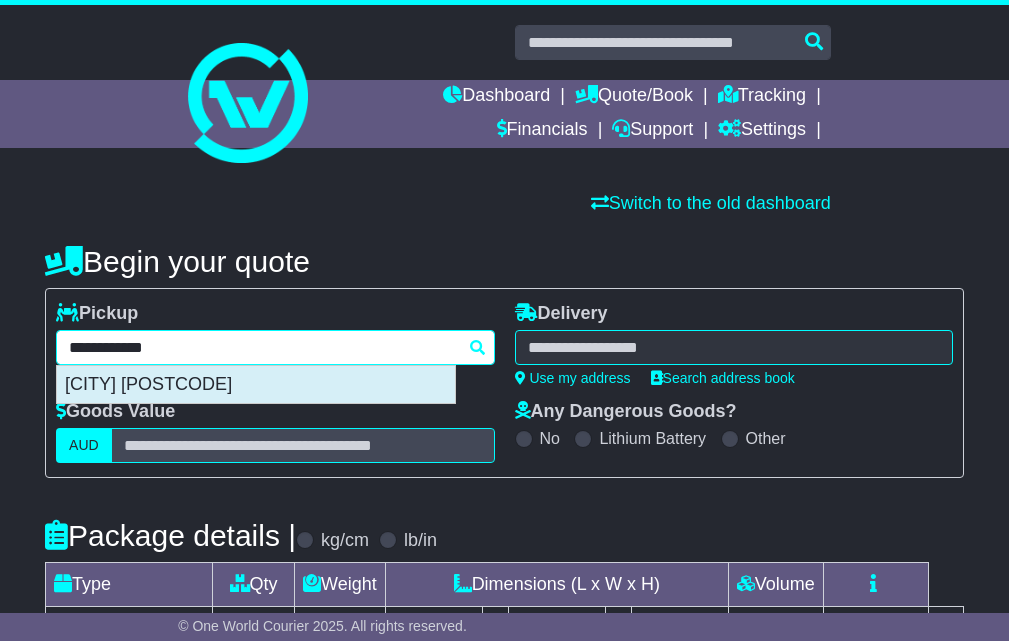 click on "FORRESTFIELD 6058" at bounding box center [256, 385] 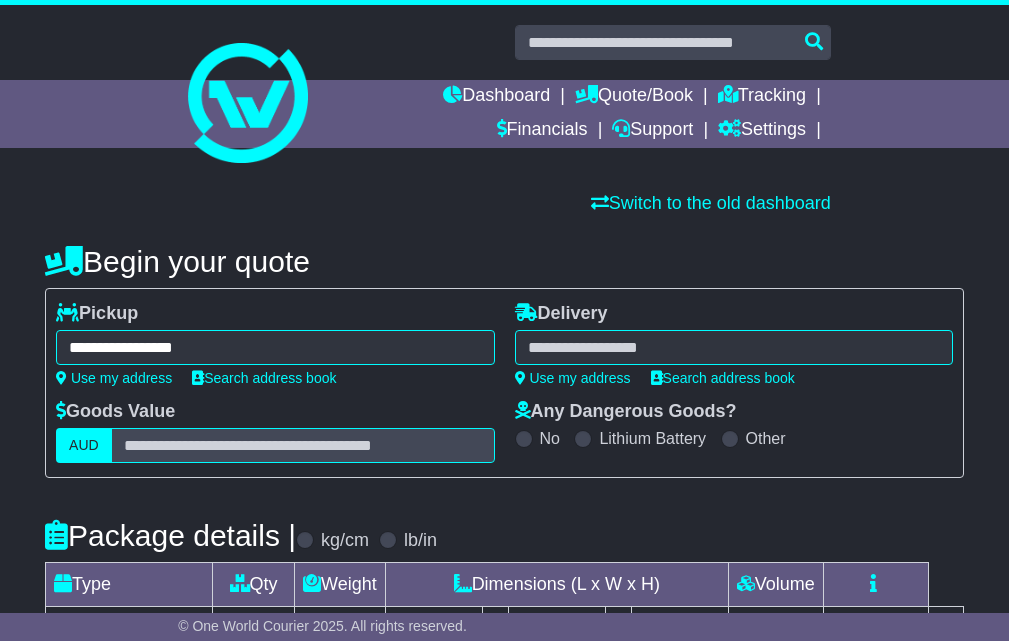 type on "**********" 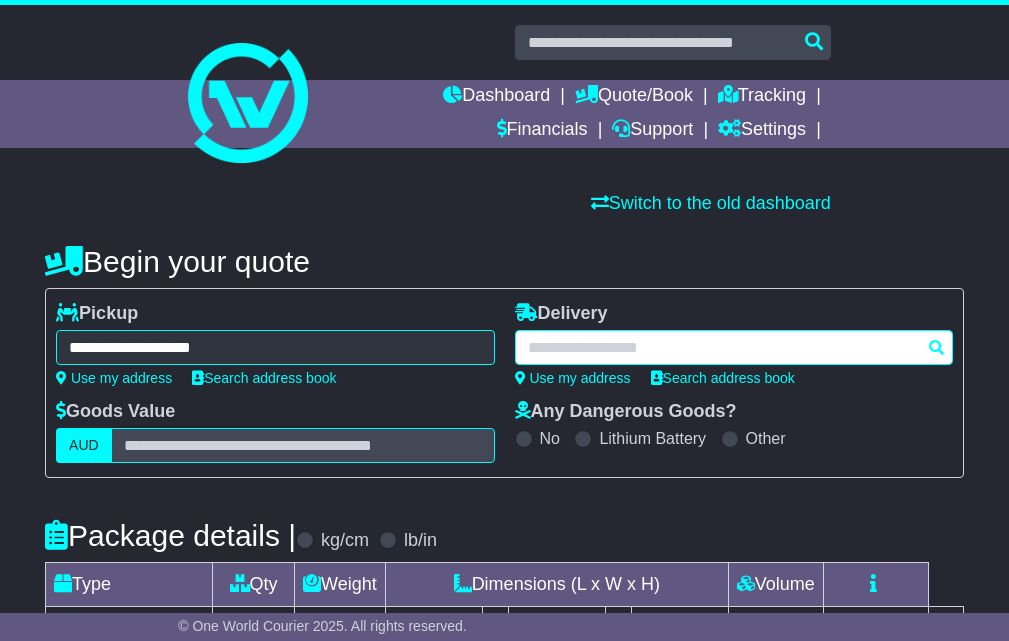 click at bounding box center (734, 347) 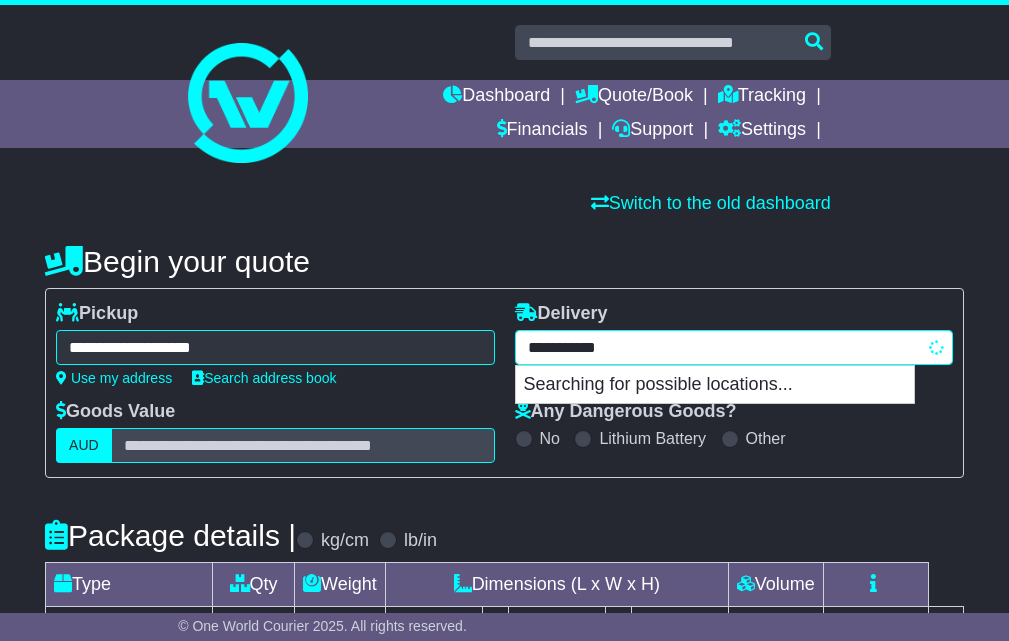 type on "**********" 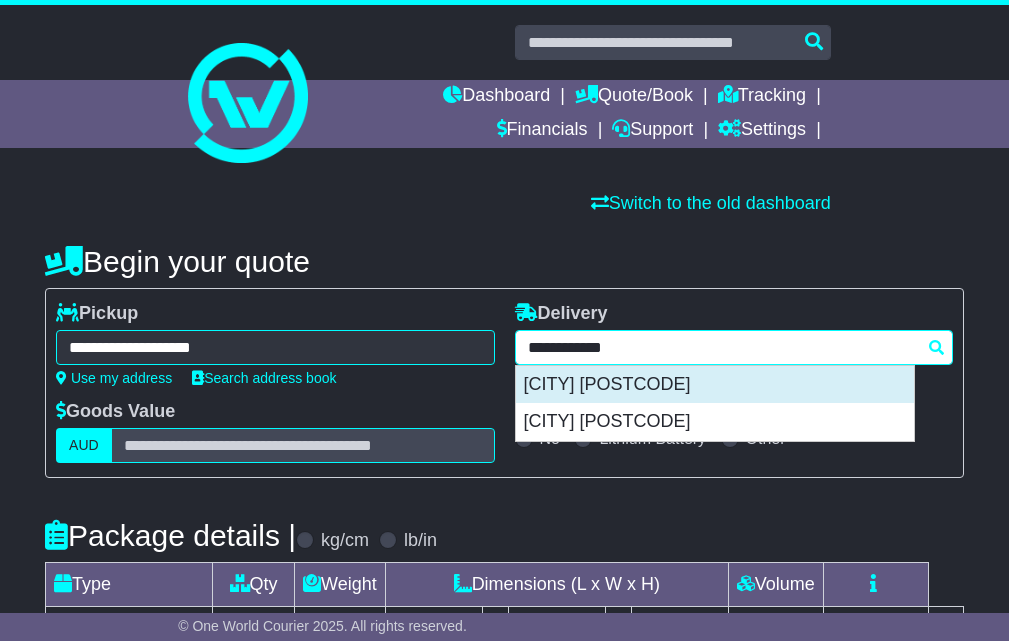 click on "GREEN FIELDS 5107" at bounding box center [715, 385] 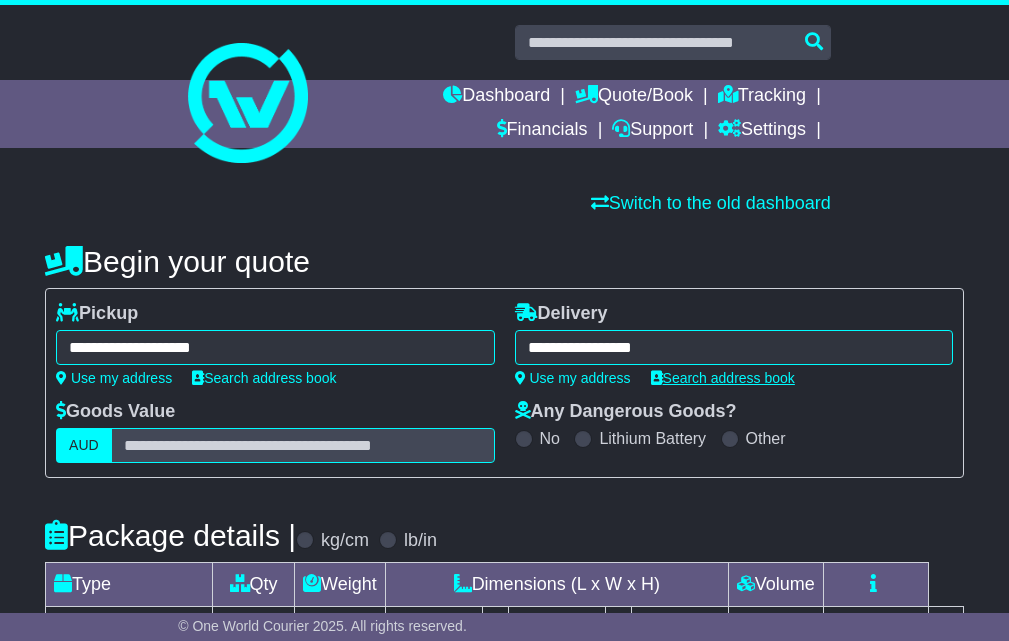 type on "**********" 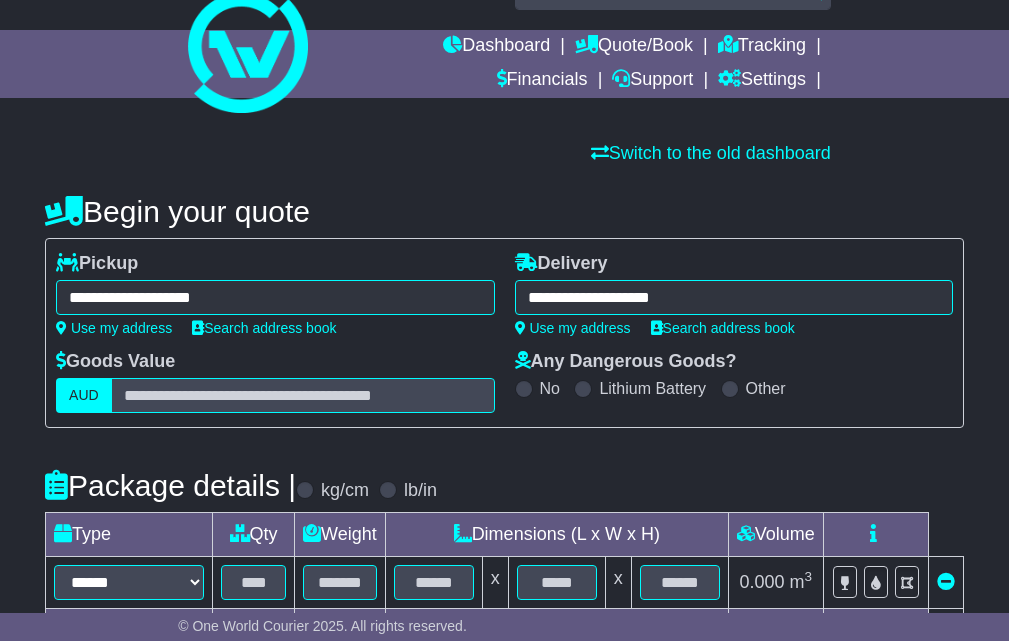 scroll, scrollTop: 167, scrollLeft: 0, axis: vertical 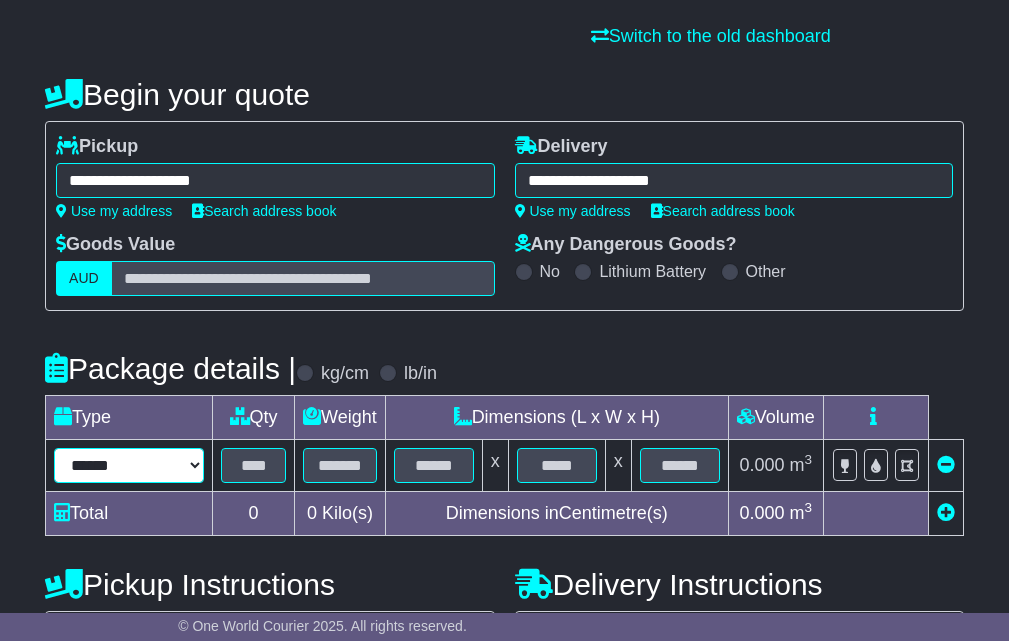 click on "****** ****** *** ******** ***** **** **** ****** *** *******" at bounding box center (129, 465) 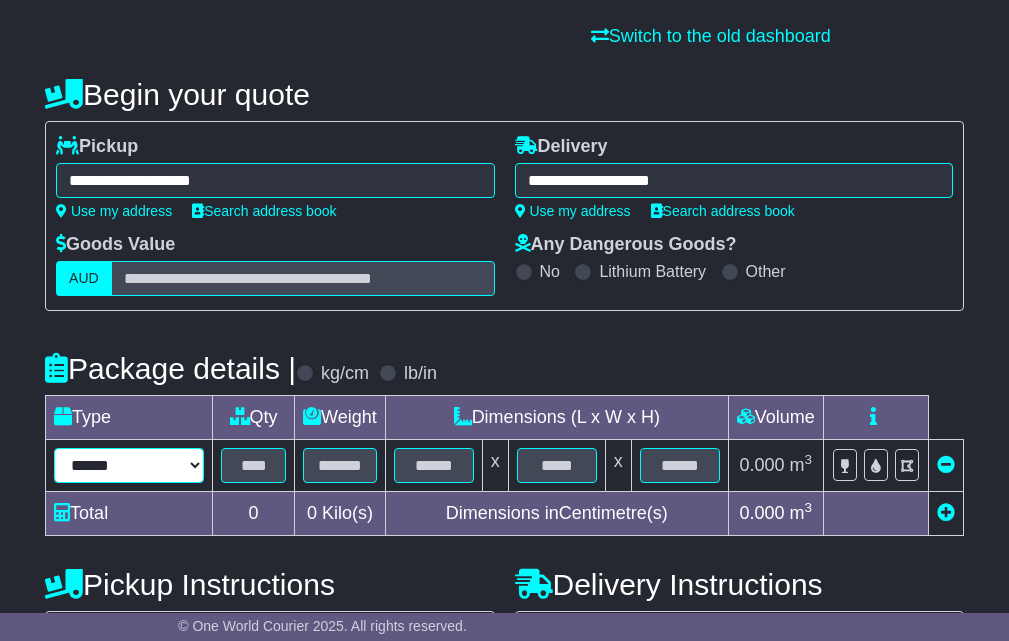 select on "*****" 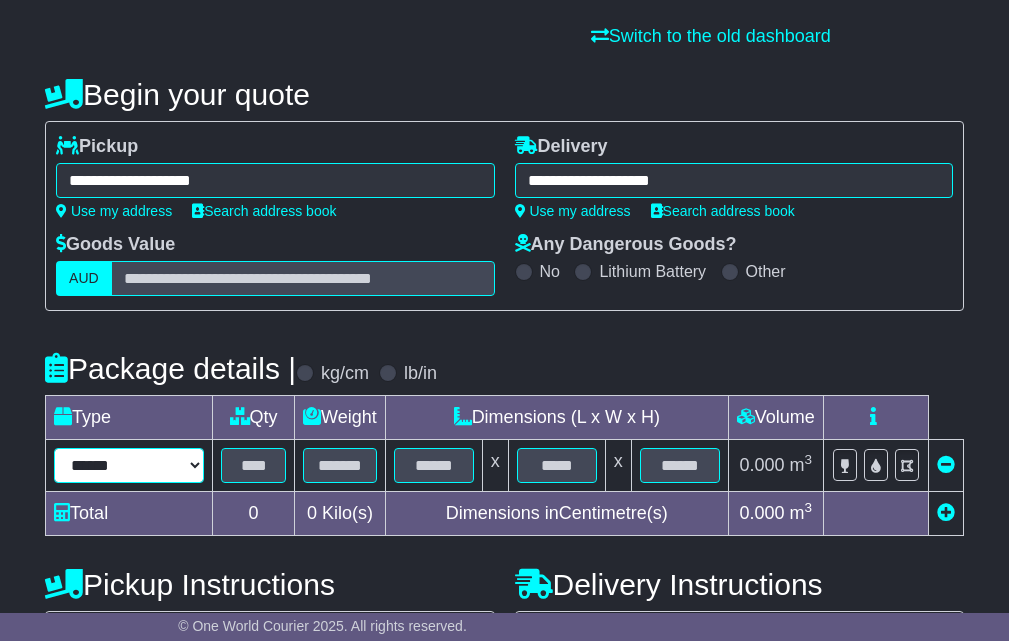 click on "****** ****** *** ******** ***** **** **** ****** *** *******" at bounding box center (129, 465) 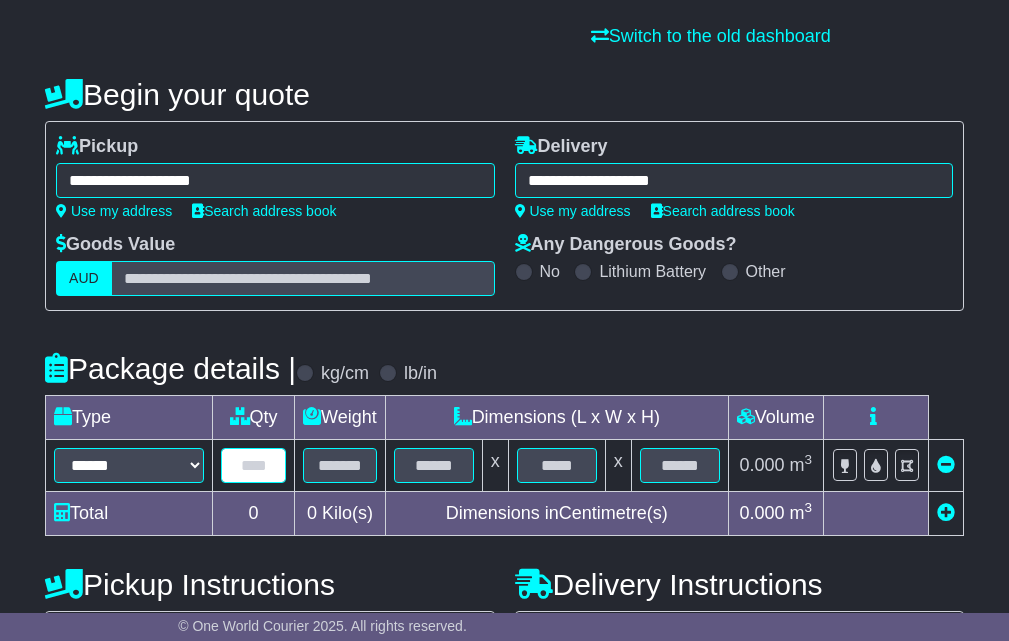 click at bounding box center [253, 465] 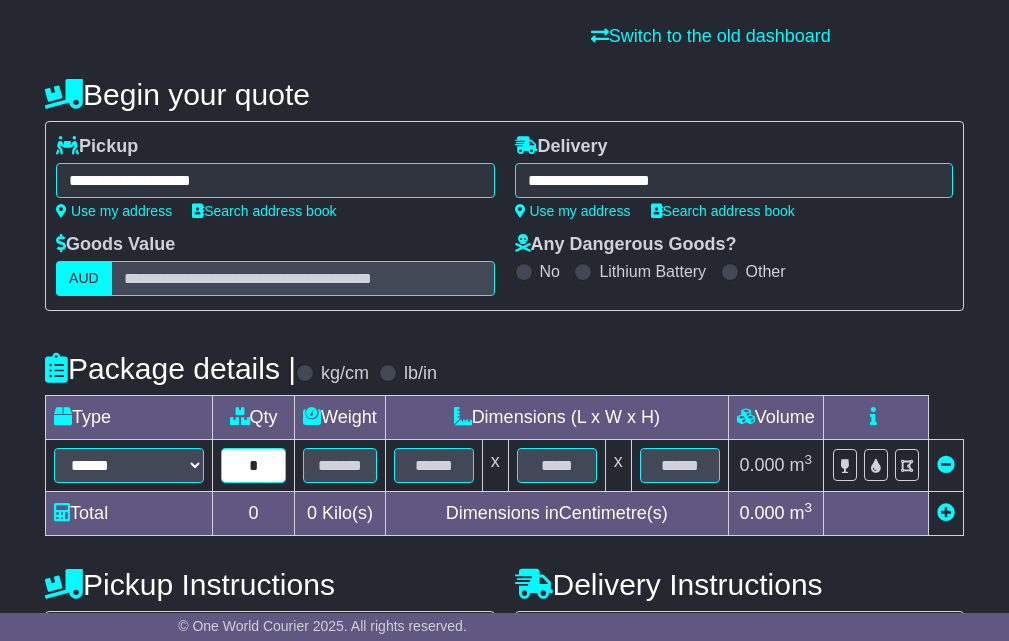 type on "*" 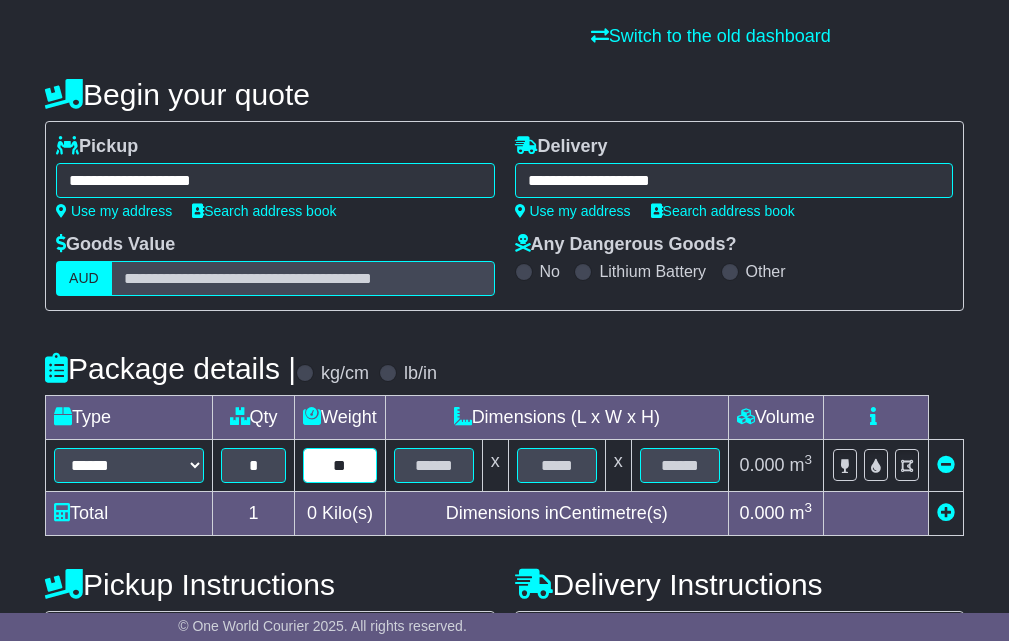 type on "**" 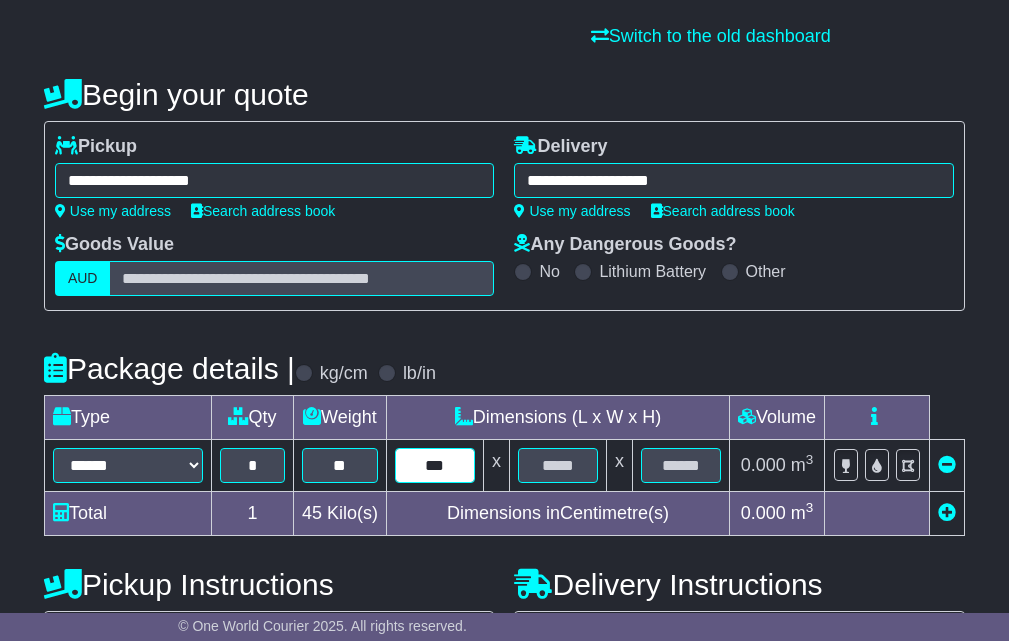 type on "***" 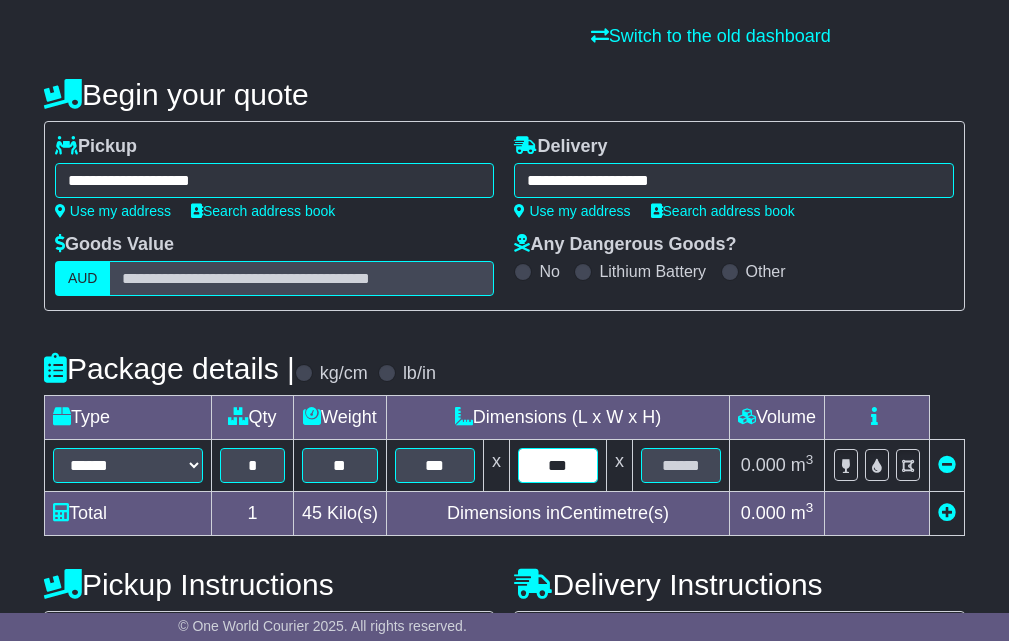 type on "***" 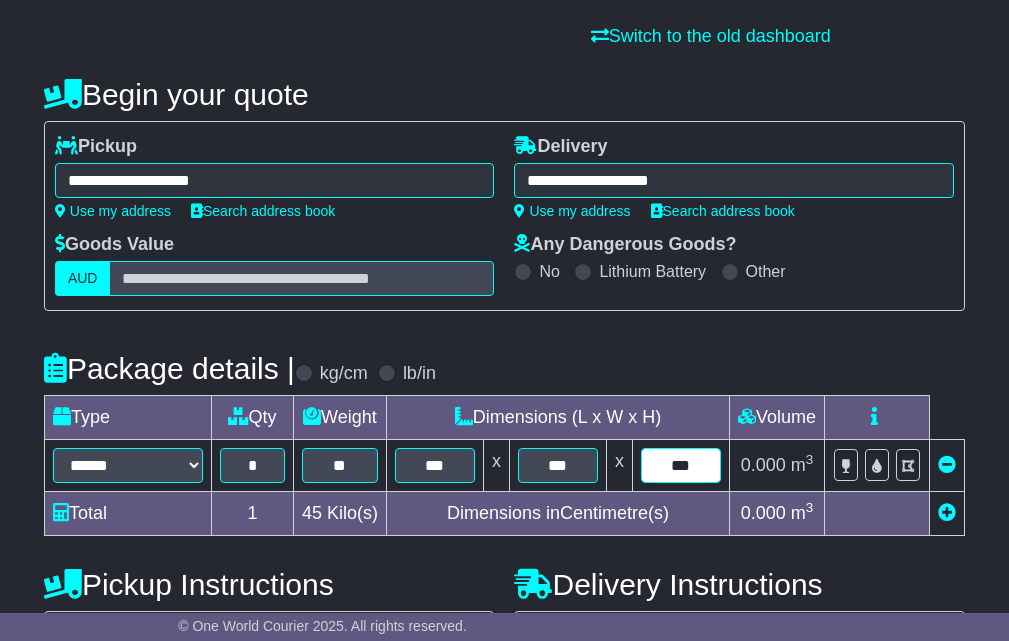type on "***" 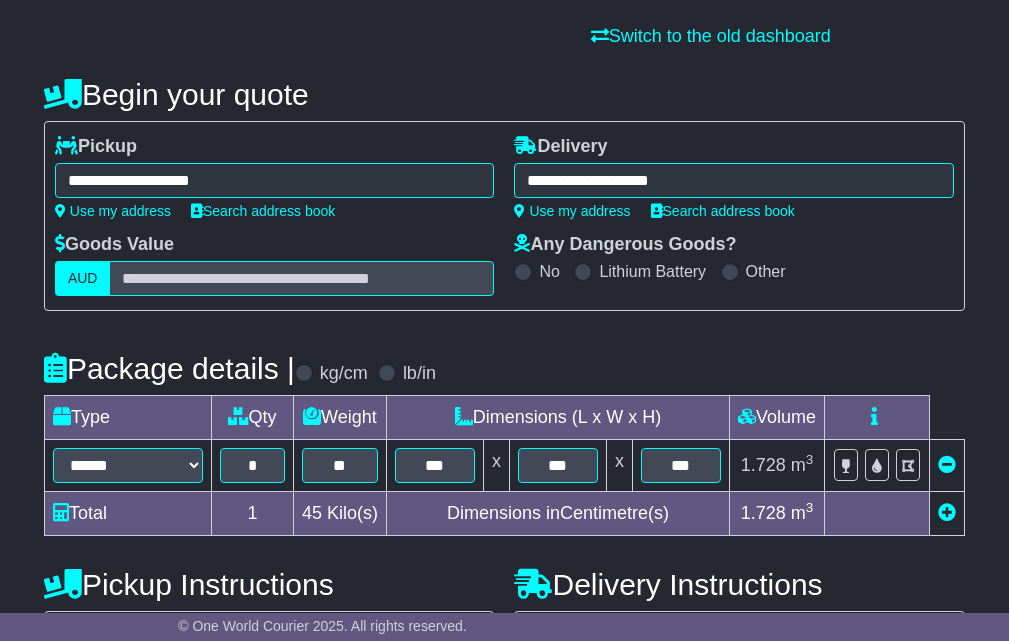 scroll, scrollTop: 626, scrollLeft: 0, axis: vertical 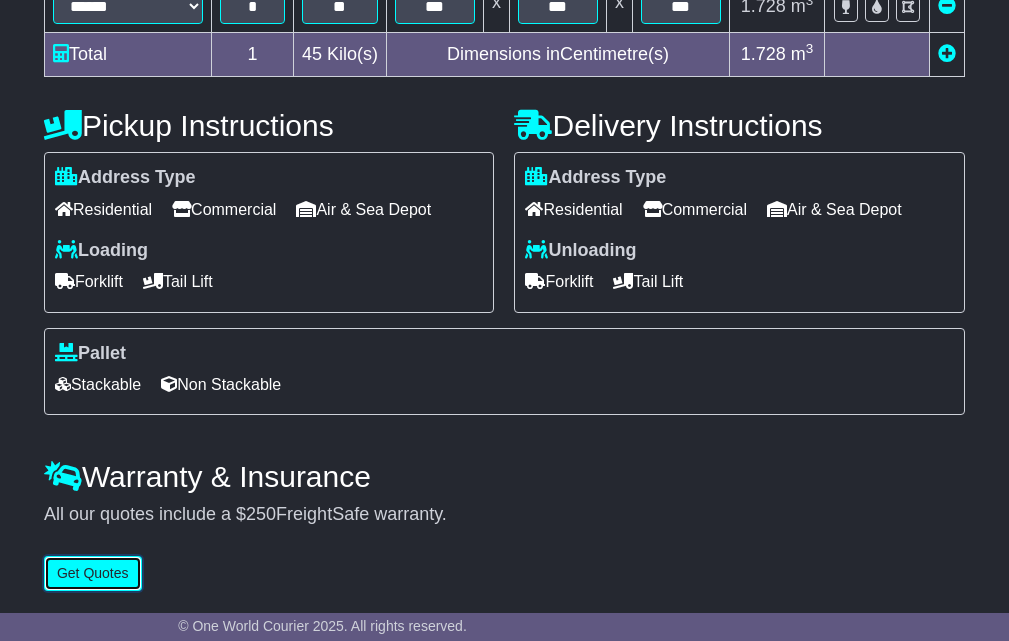 type 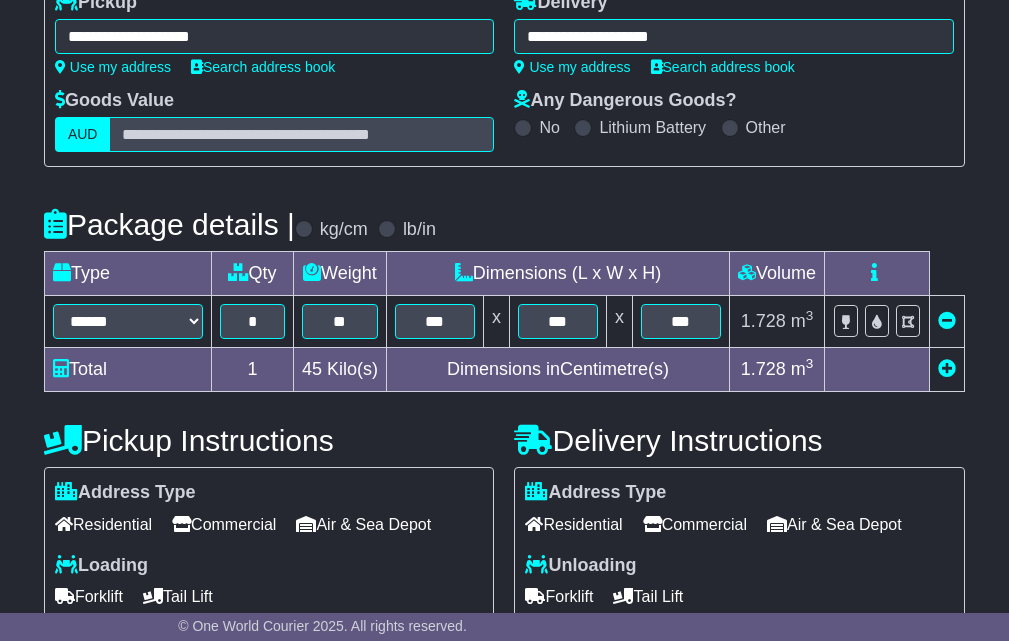 scroll, scrollTop: 292, scrollLeft: 0, axis: vertical 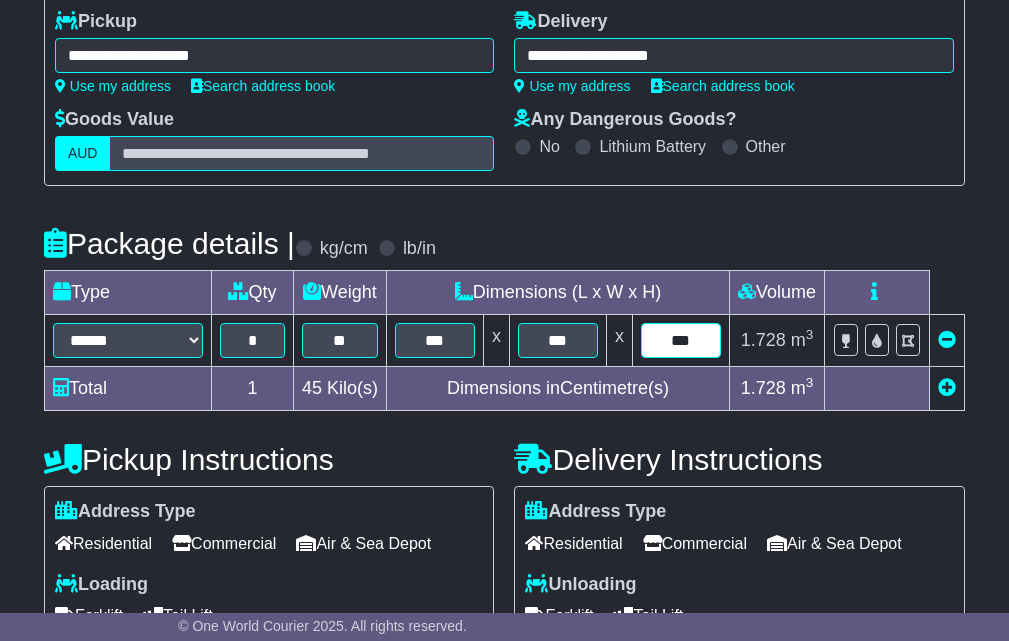 click on "***" at bounding box center [681, 340] 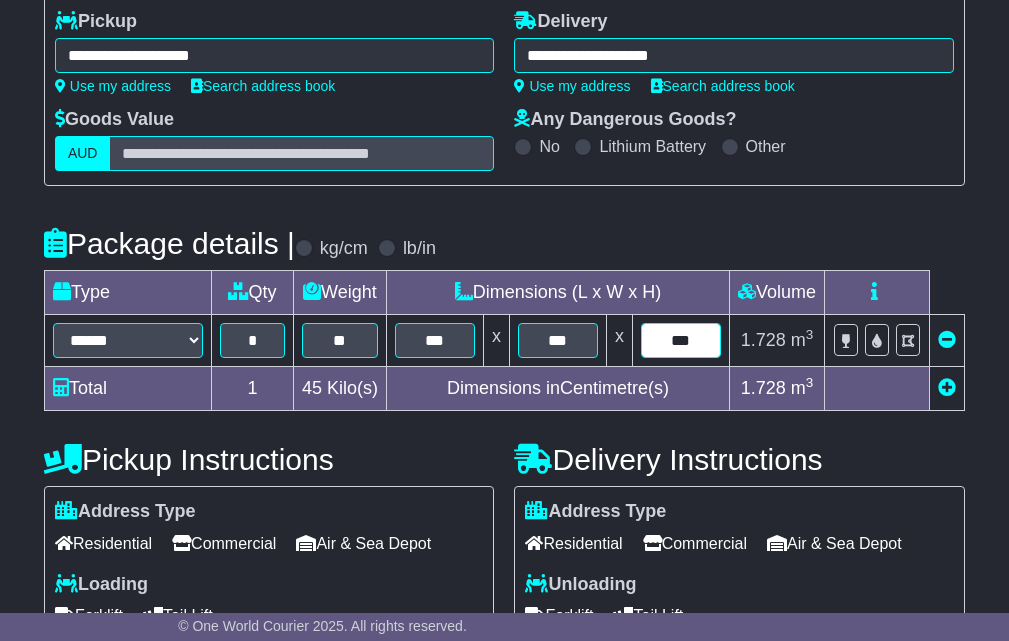 type on "***" 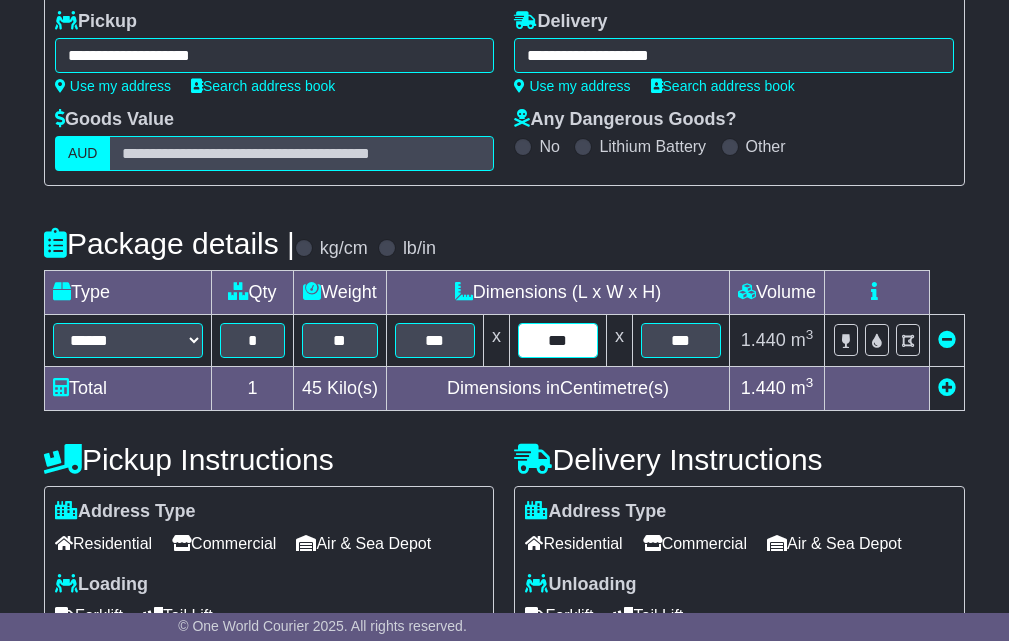 click on "***" at bounding box center [558, 340] 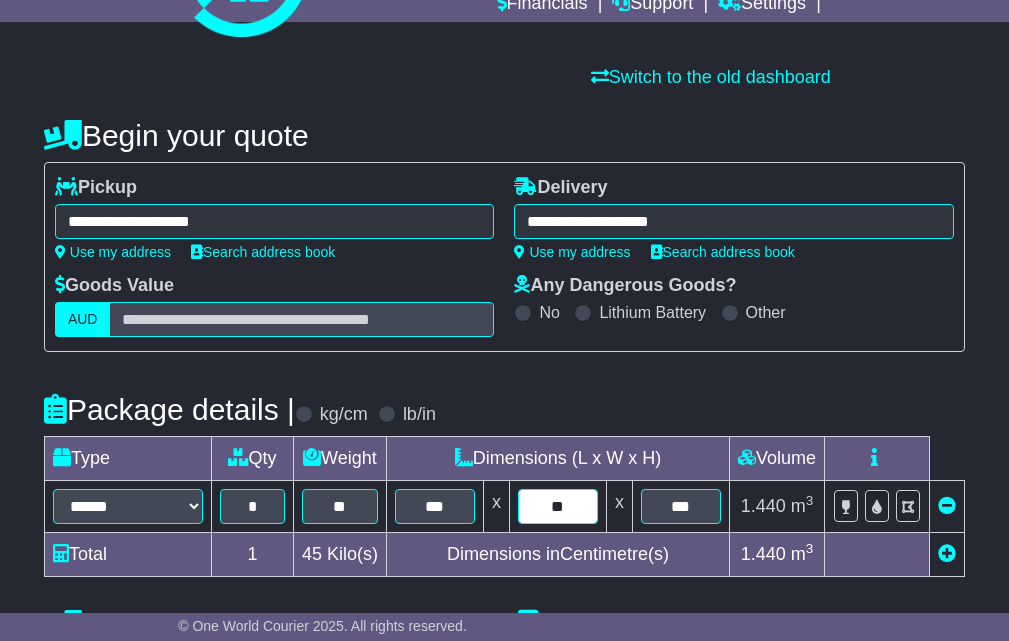 scroll, scrollTop: 626, scrollLeft: 0, axis: vertical 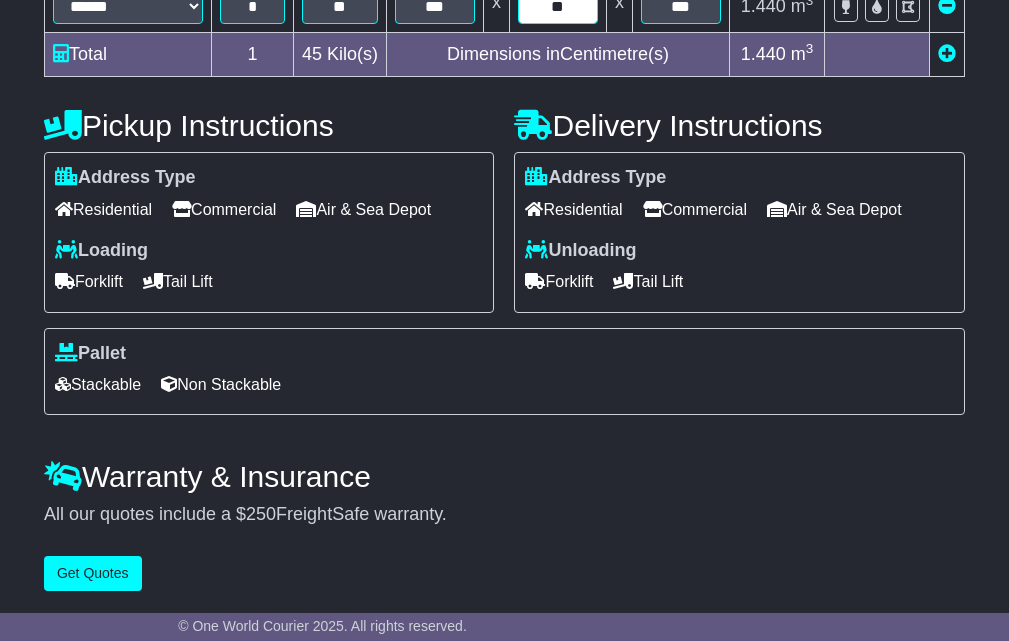 type on "**" 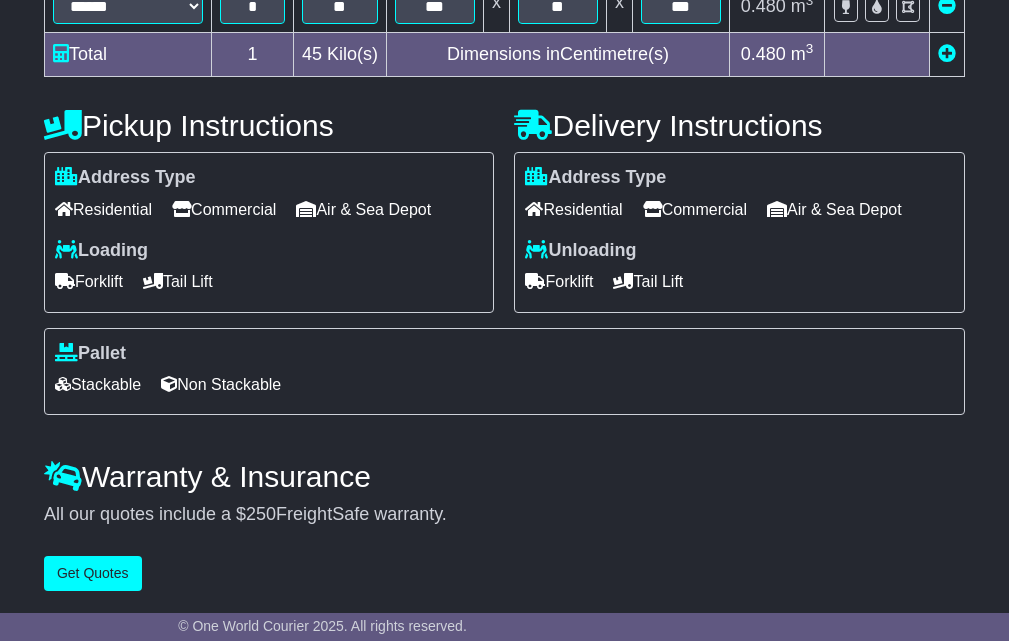 drag, startPoint x: 233, startPoint y: 215, endPoint x: 535, endPoint y: 208, distance: 302.08112 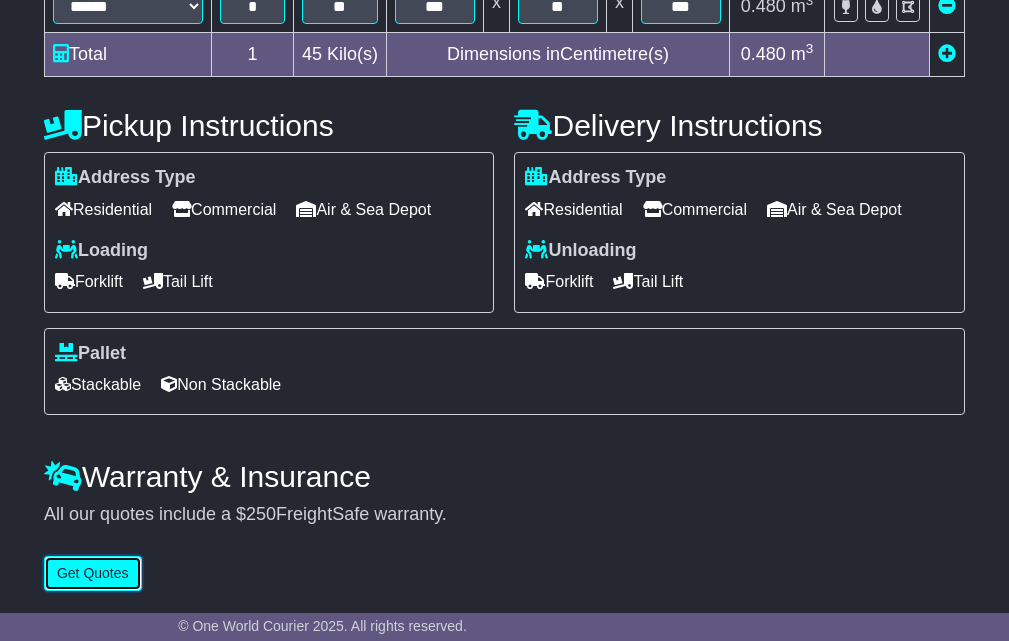 click on "Get Quotes" at bounding box center [93, 573] 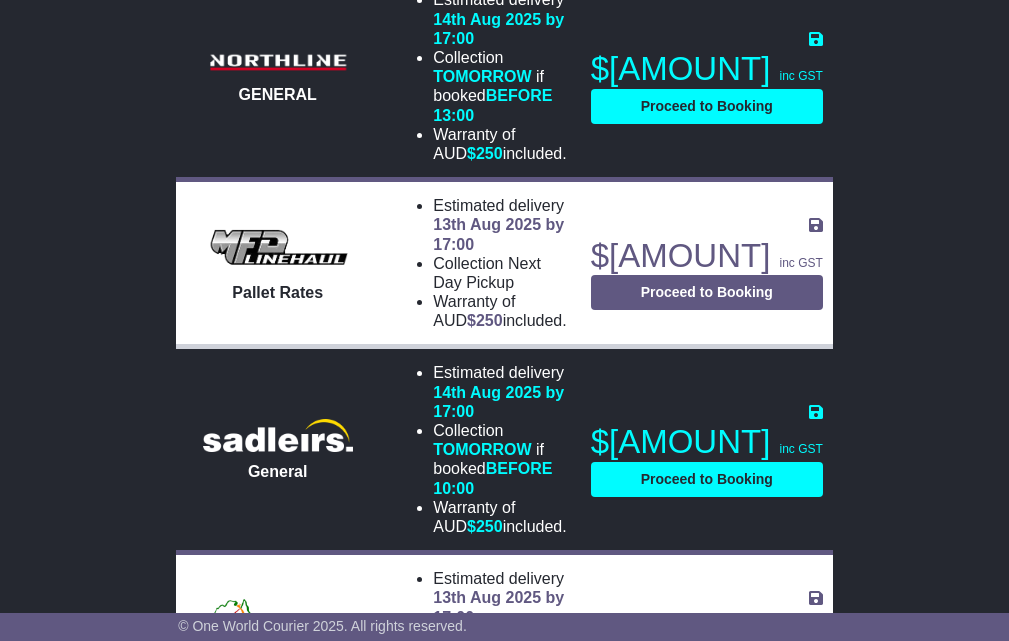 scroll, scrollTop: 1920, scrollLeft: 0, axis: vertical 